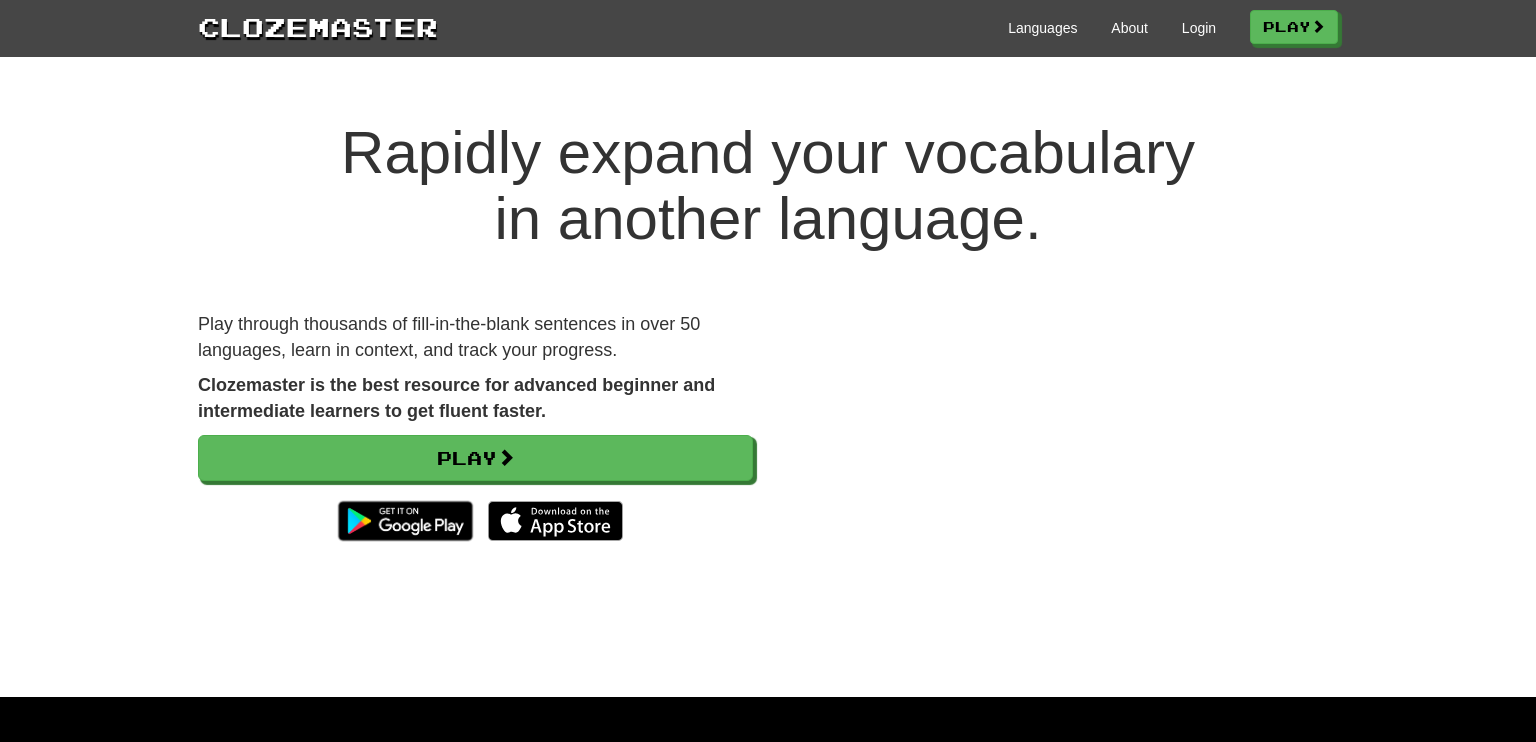 scroll, scrollTop: 0, scrollLeft: 0, axis: both 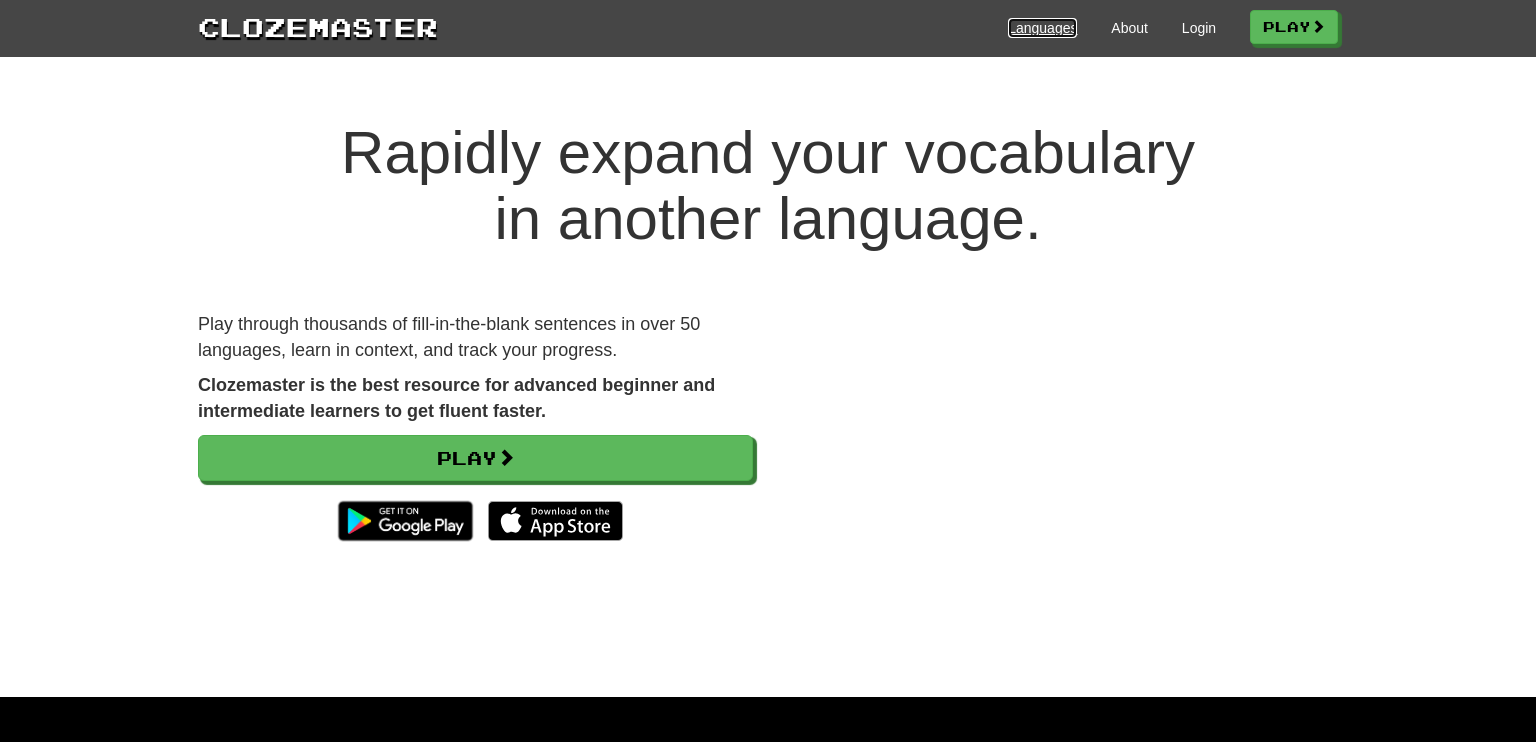 click on "Languages" at bounding box center [1042, 28] 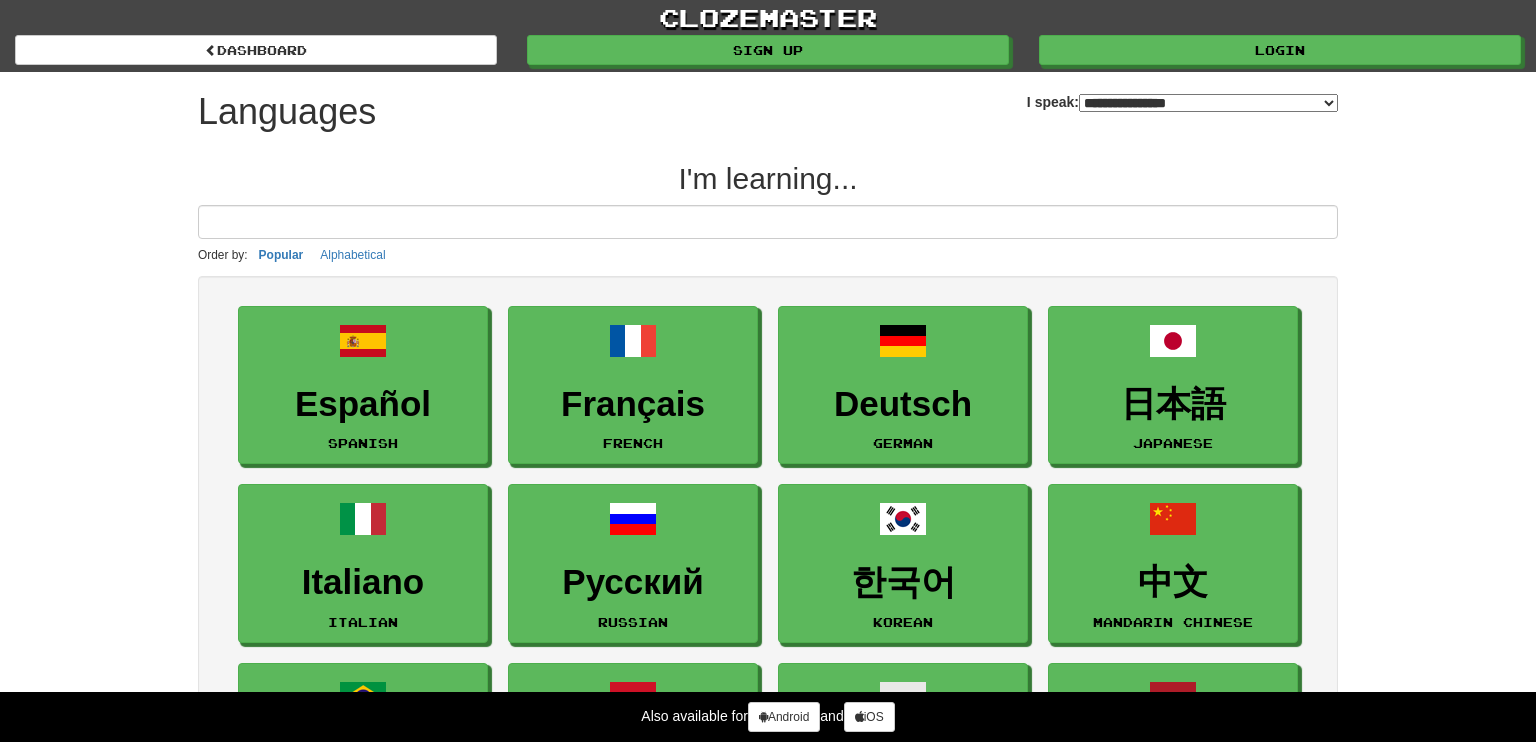 select on "*******" 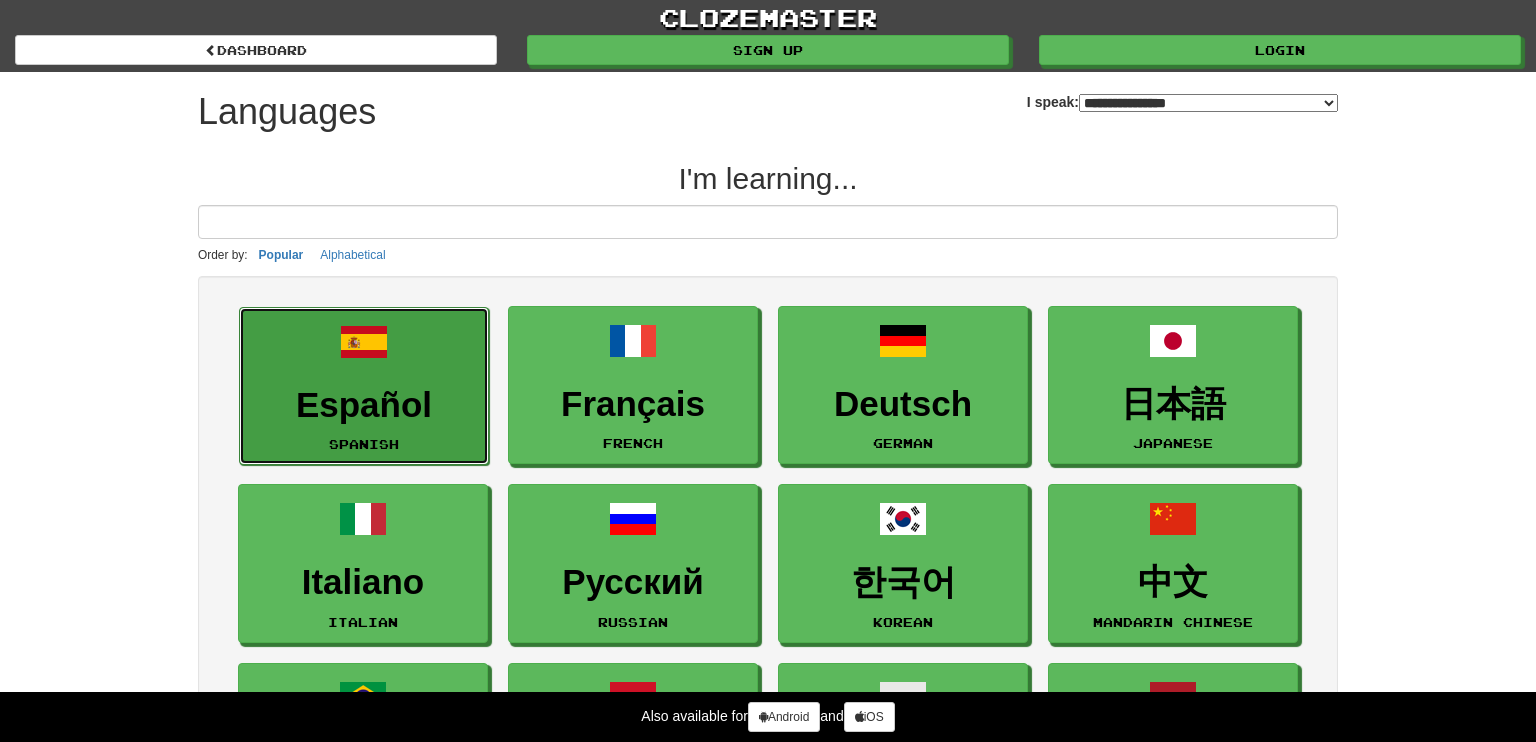 click on "Español" at bounding box center (364, 405) 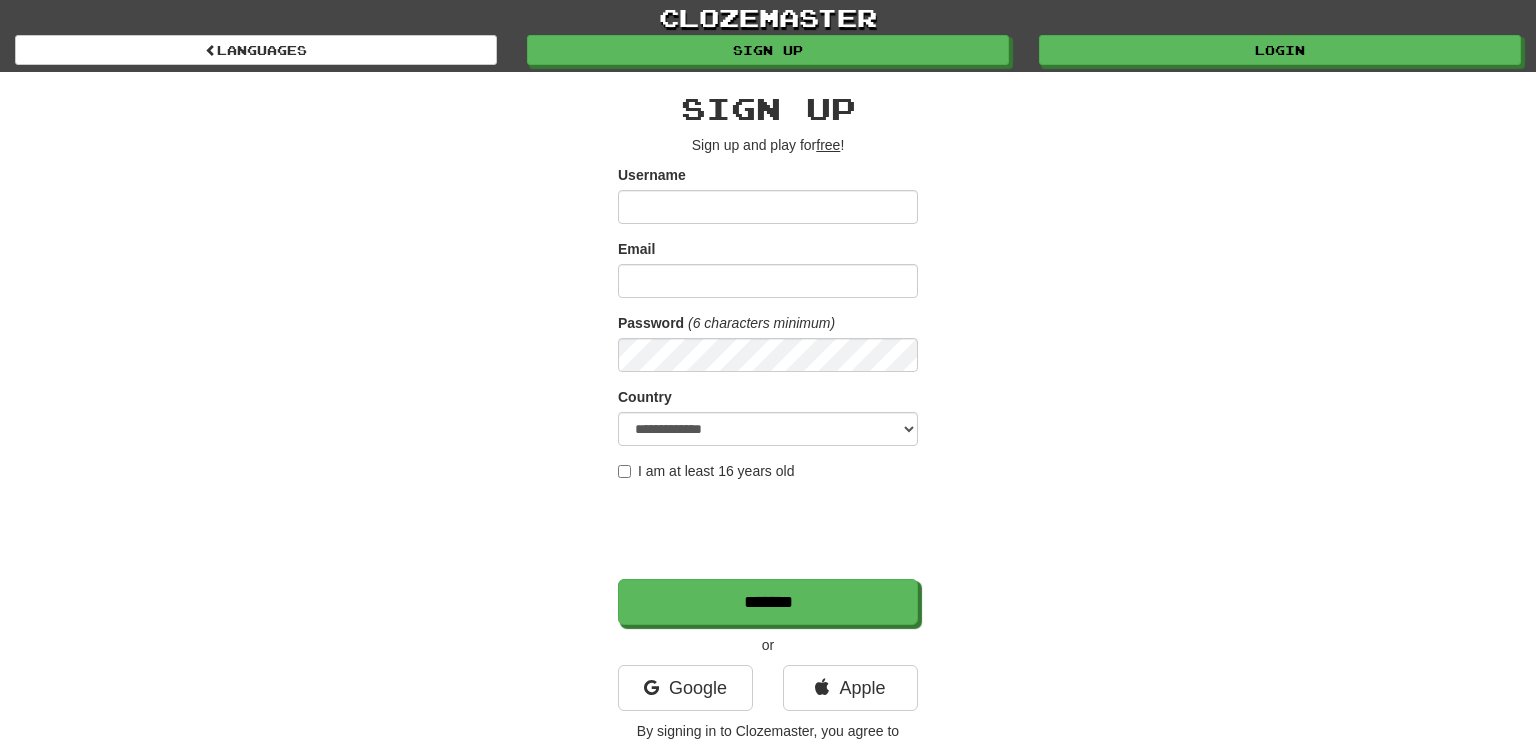scroll, scrollTop: 0, scrollLeft: 0, axis: both 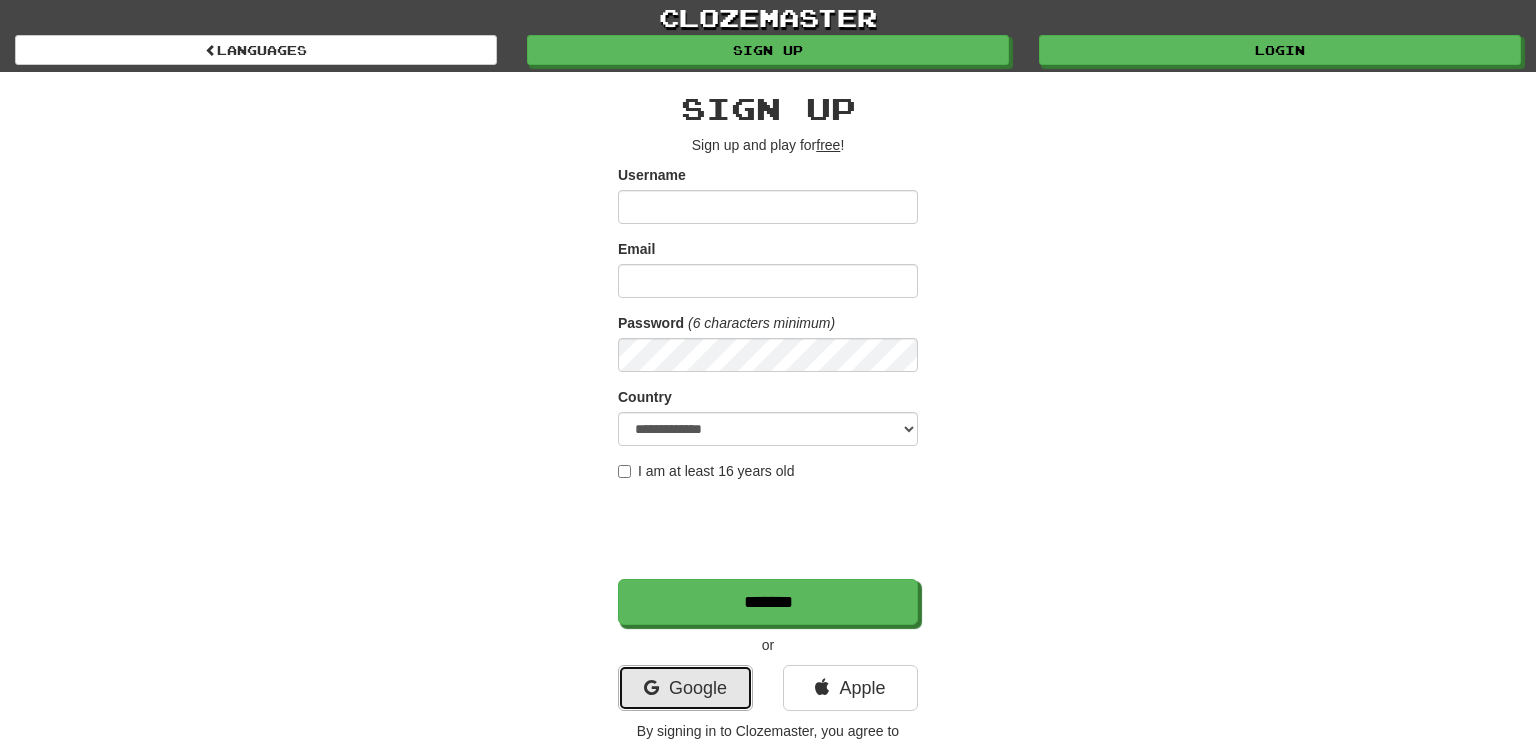 click on "Google" at bounding box center (685, 688) 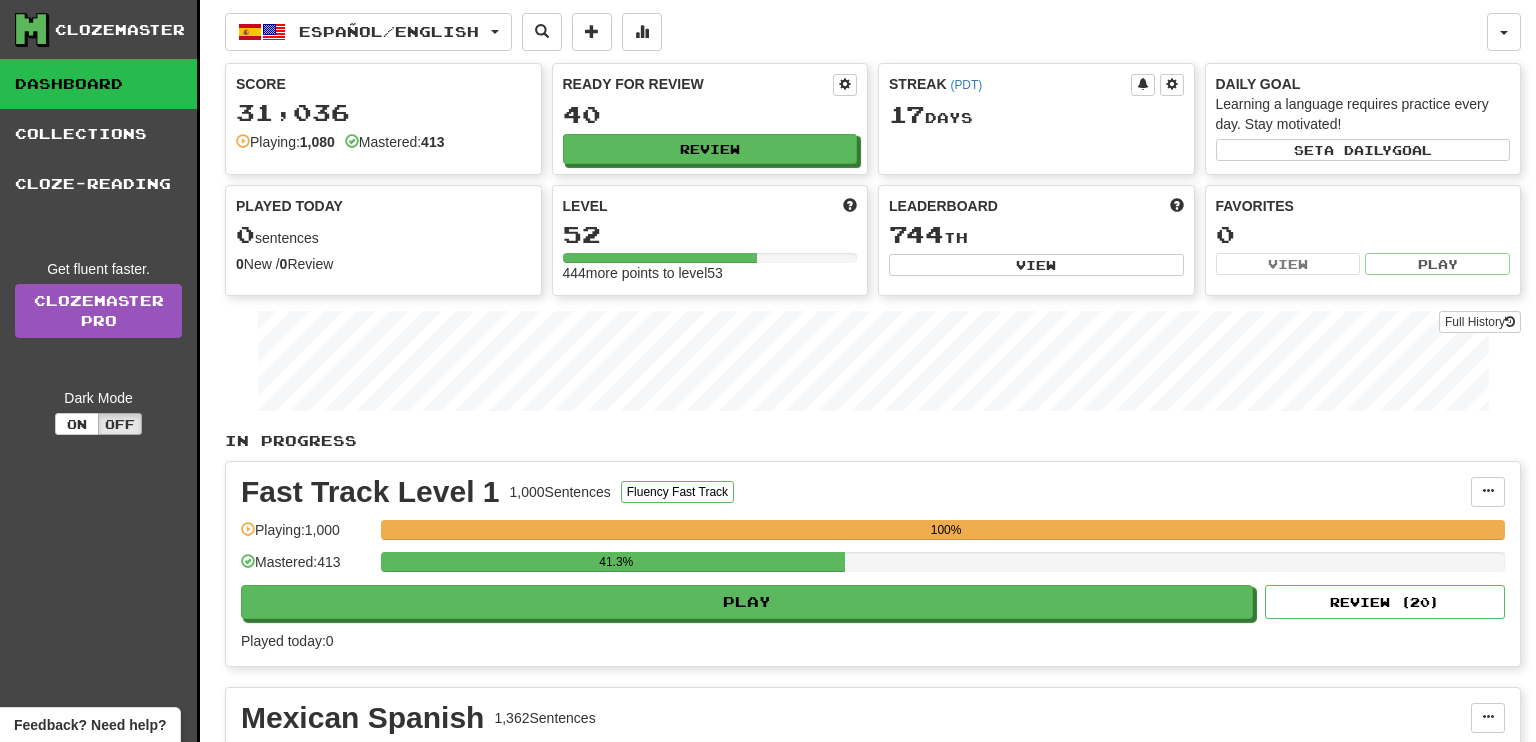 scroll, scrollTop: 0, scrollLeft: 0, axis: both 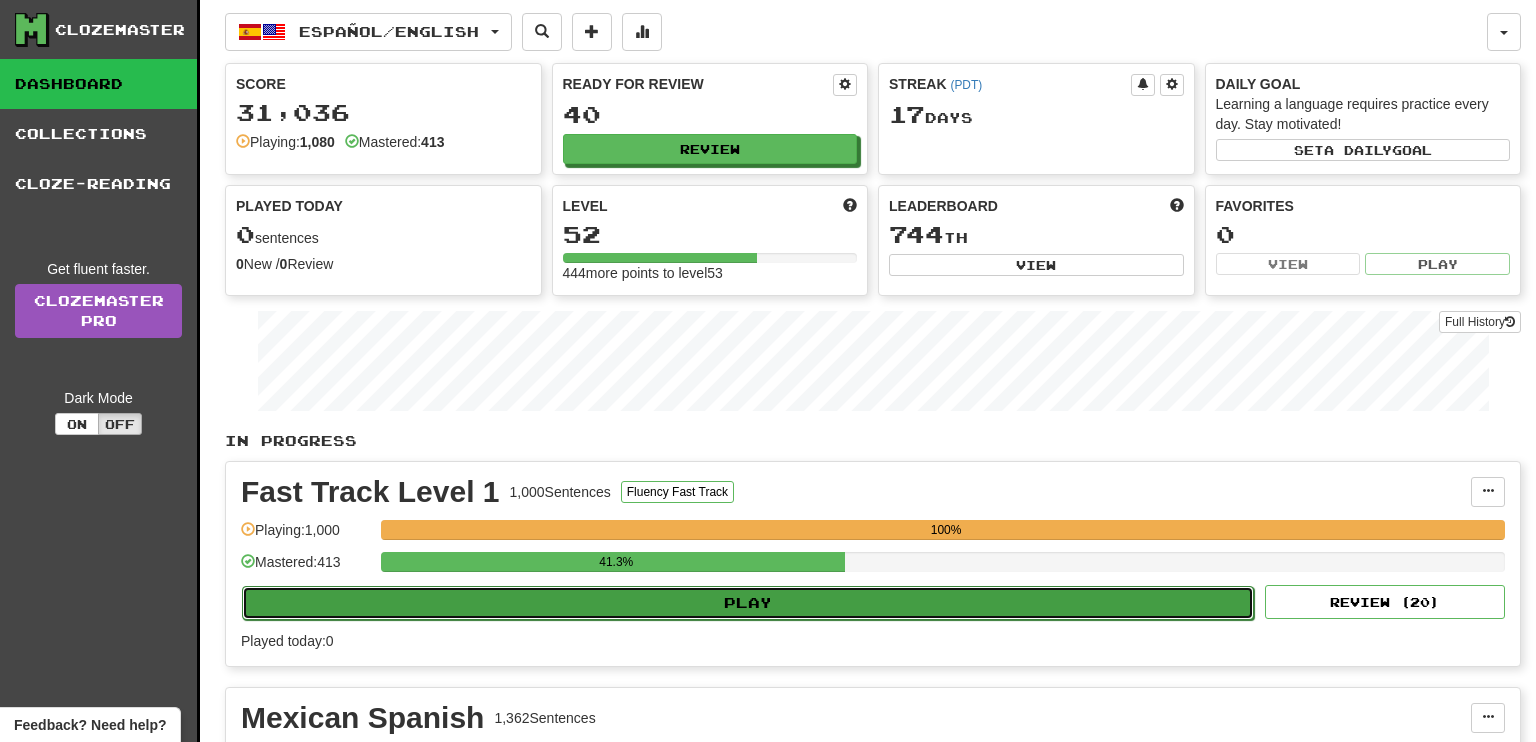 click on "Play" at bounding box center [748, 603] 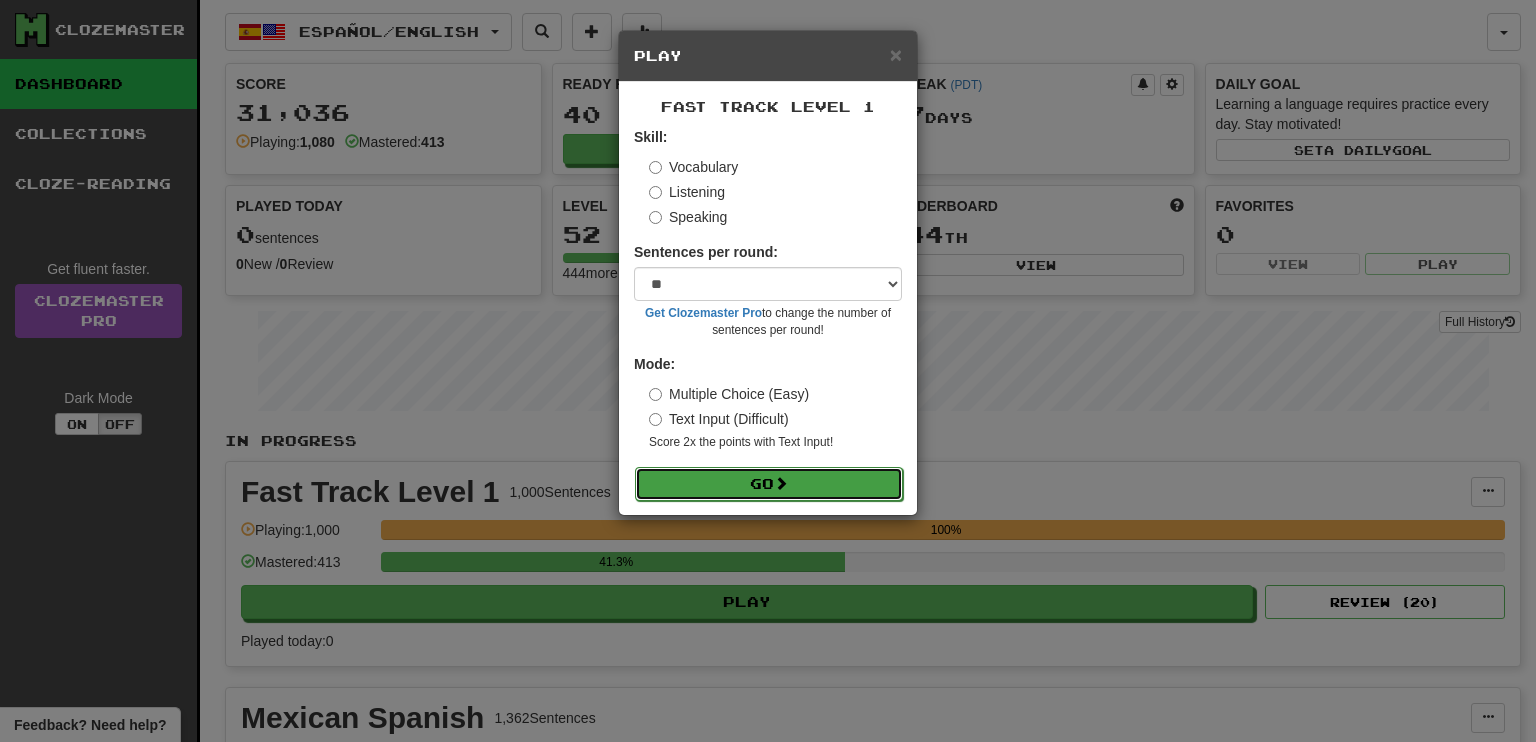 click on "Go" at bounding box center [769, 484] 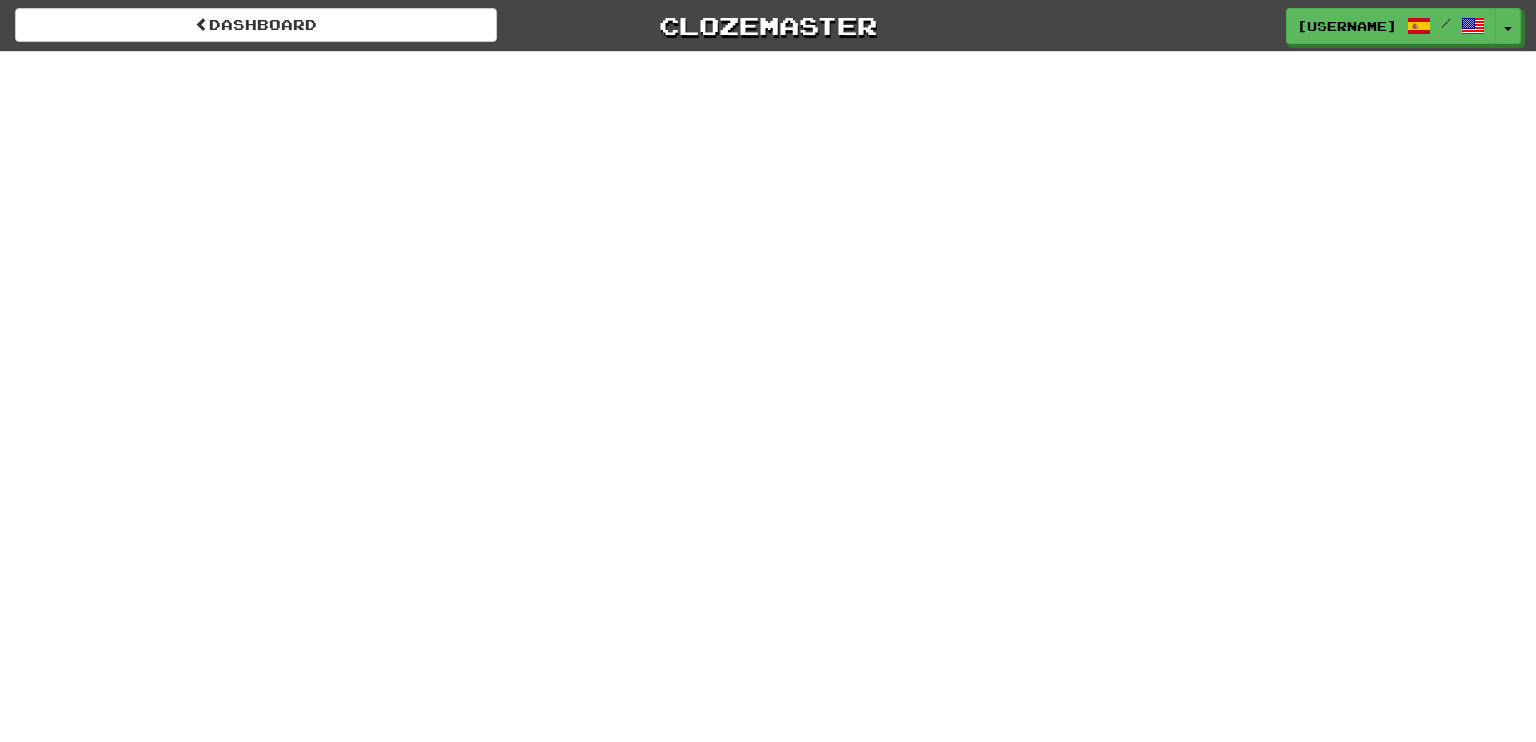 scroll, scrollTop: 0, scrollLeft: 0, axis: both 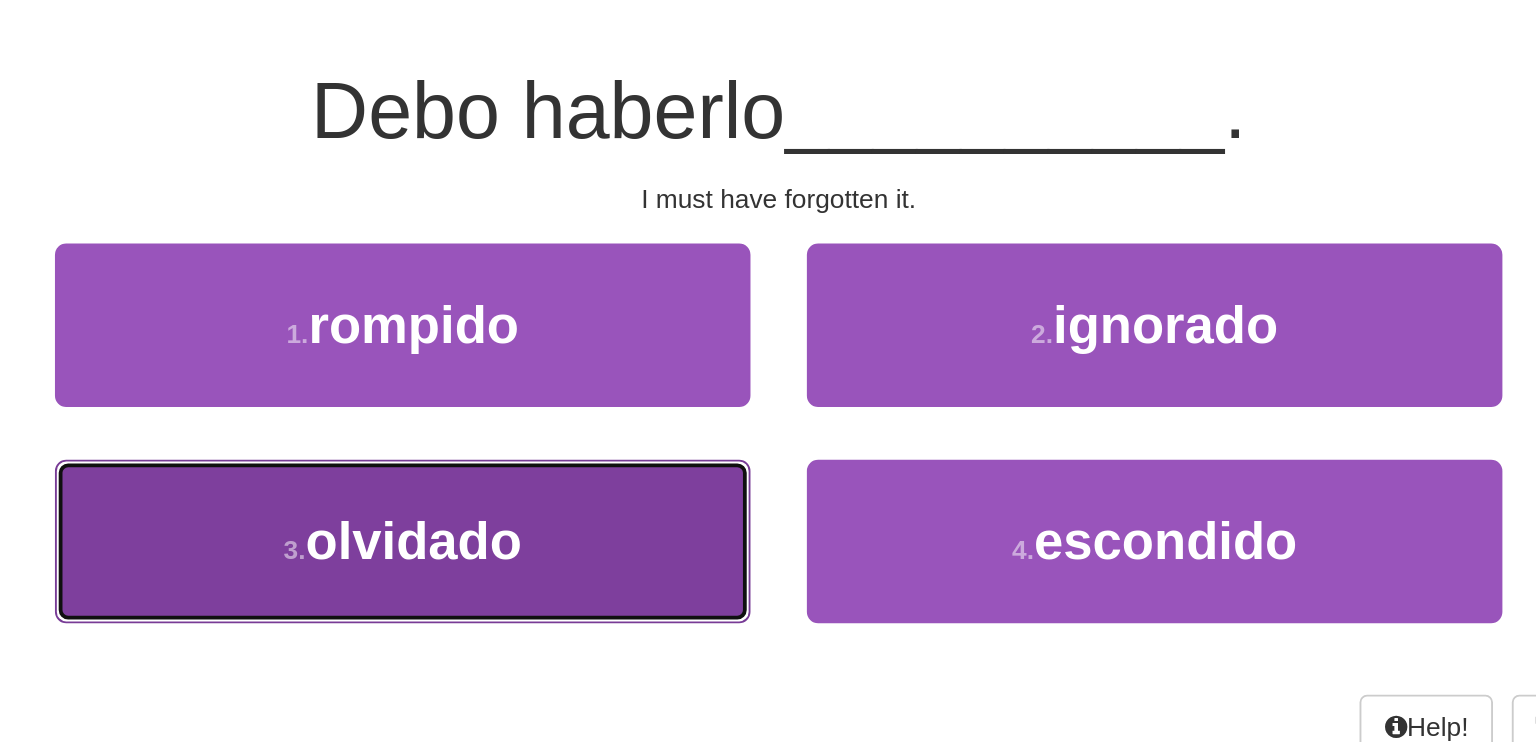 click on "3 .  olvidado" at bounding box center (568, 453) 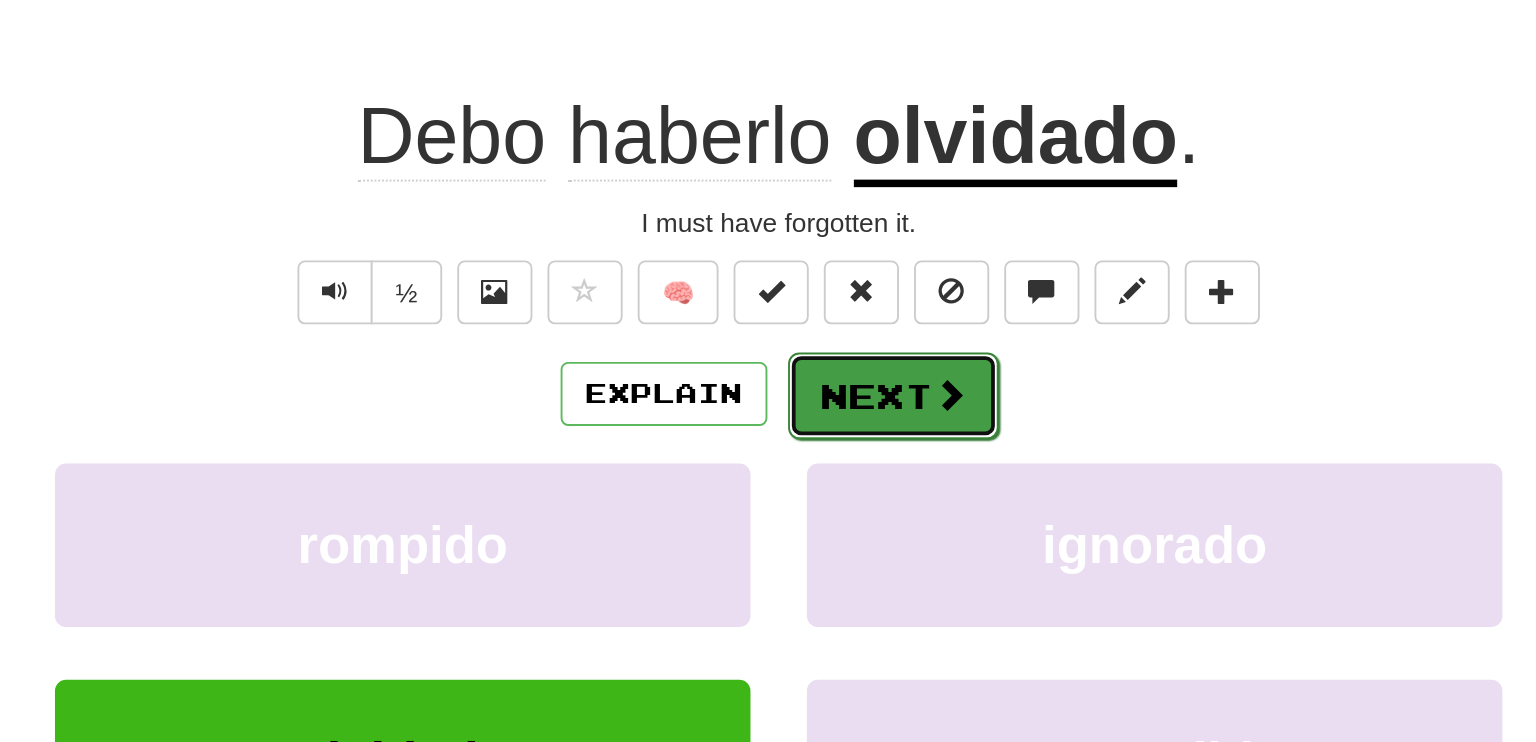 click on "Next" at bounding box center [829, 376] 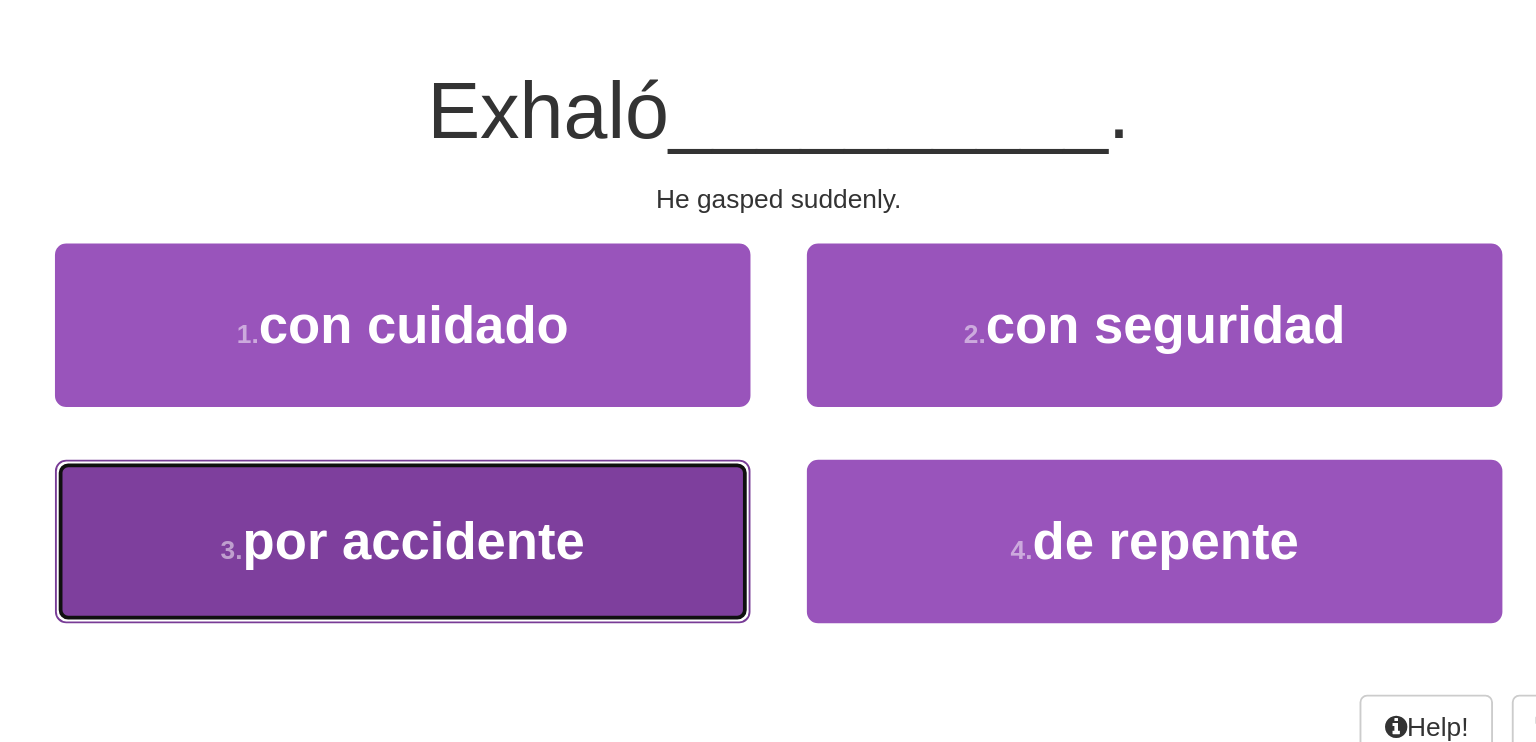 click on "3 .  por accidente" at bounding box center (568, 453) 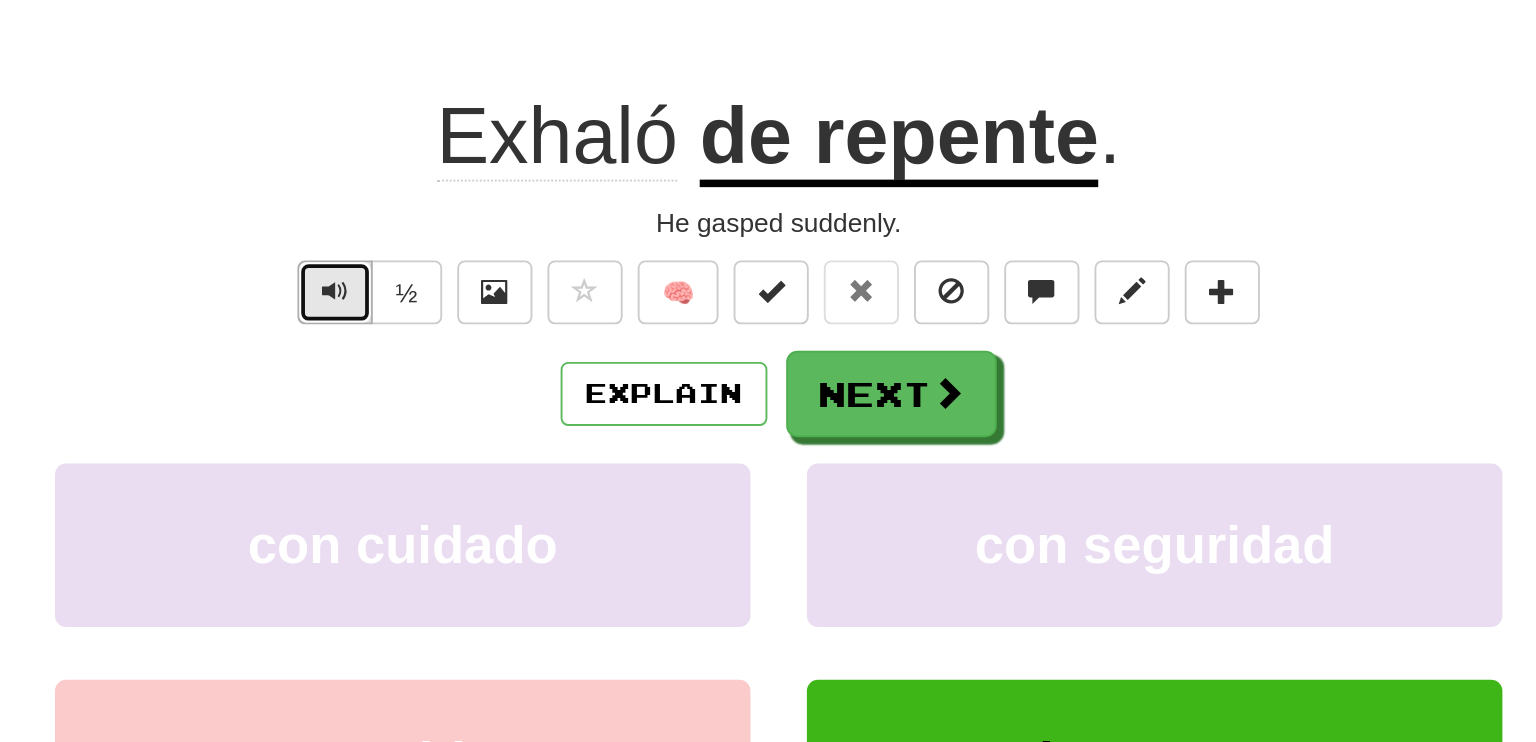 click at bounding box center [532, 320] 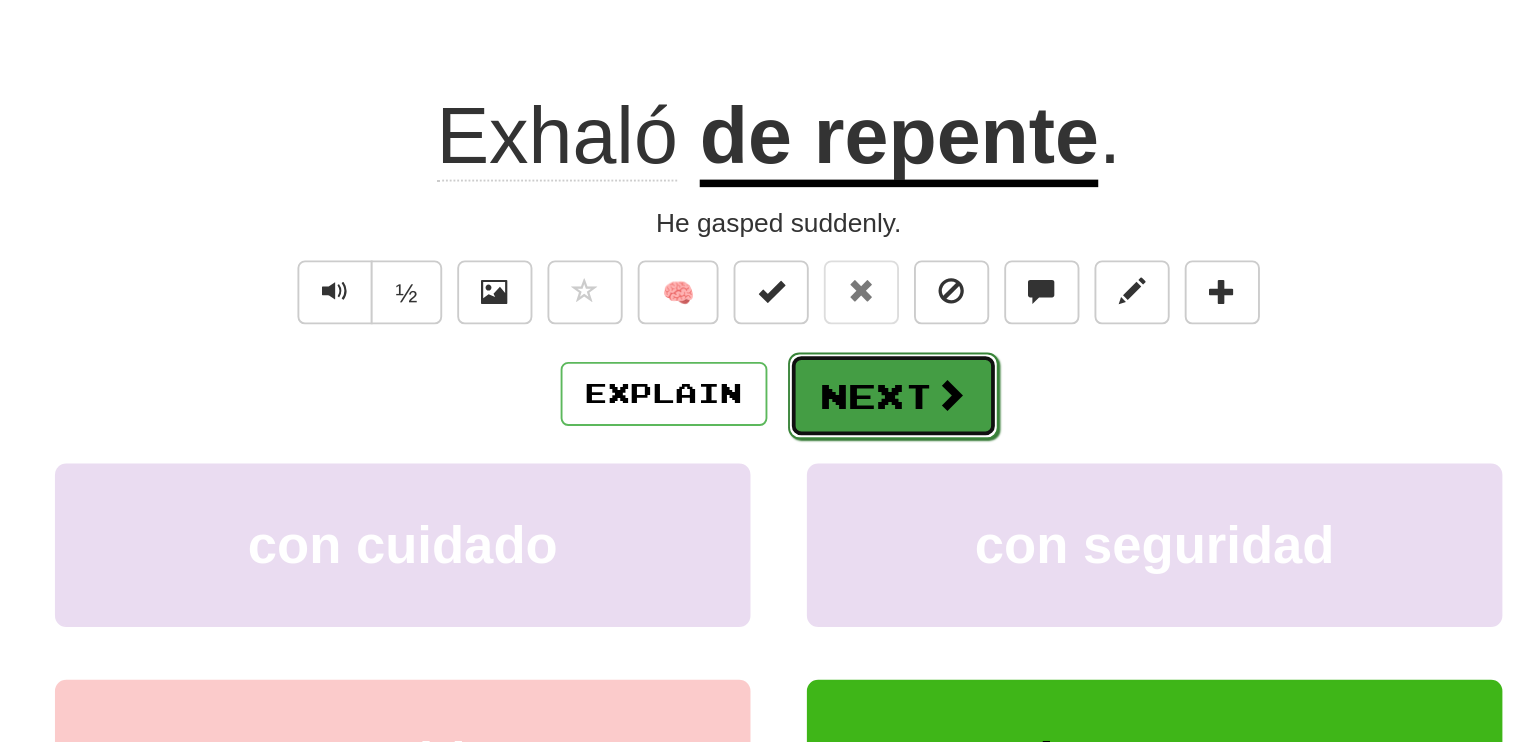 click on "Next" at bounding box center (829, 376) 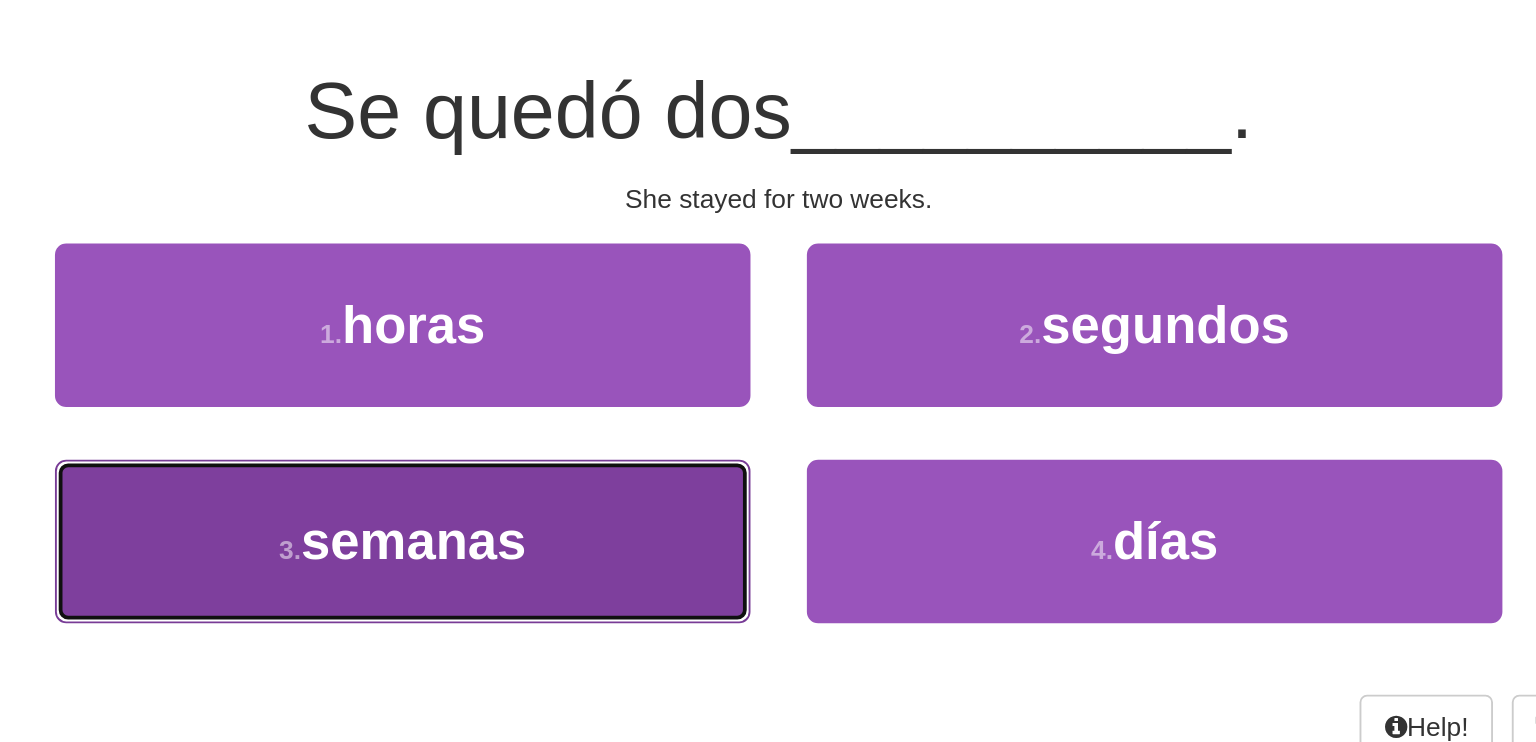 click on "3 .  semanas" at bounding box center [568, 453] 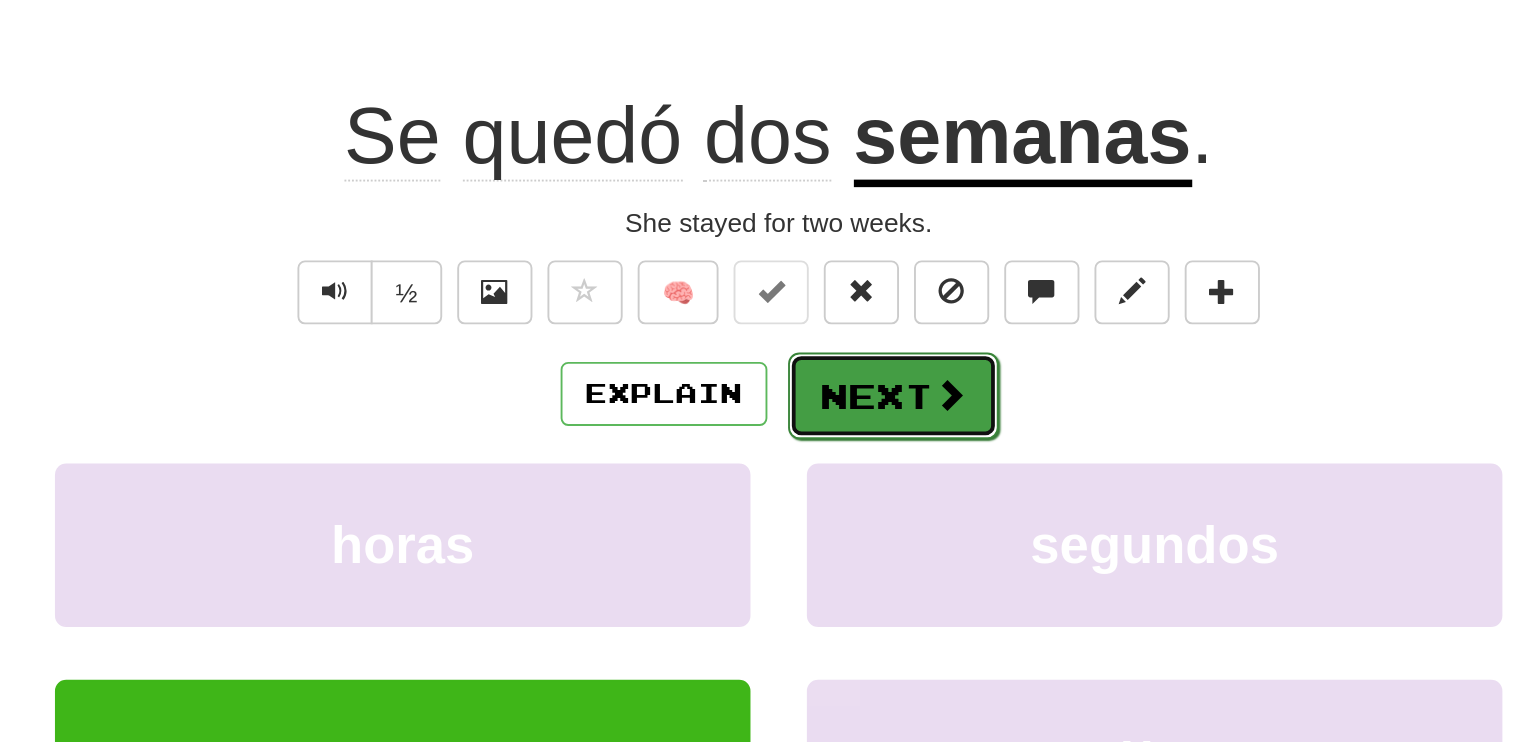 click on "Next" at bounding box center [829, 376] 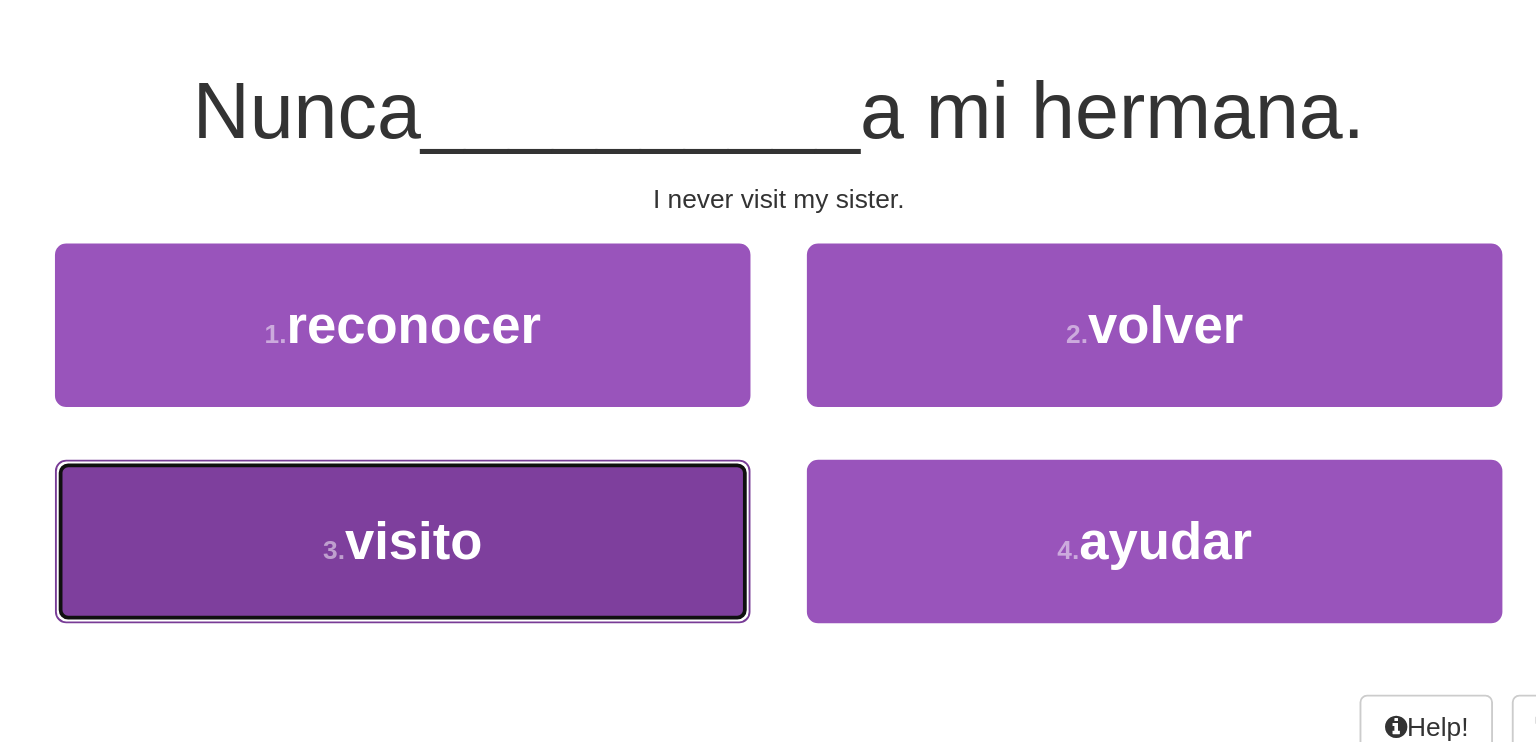 click on "visito" at bounding box center (573, 453) 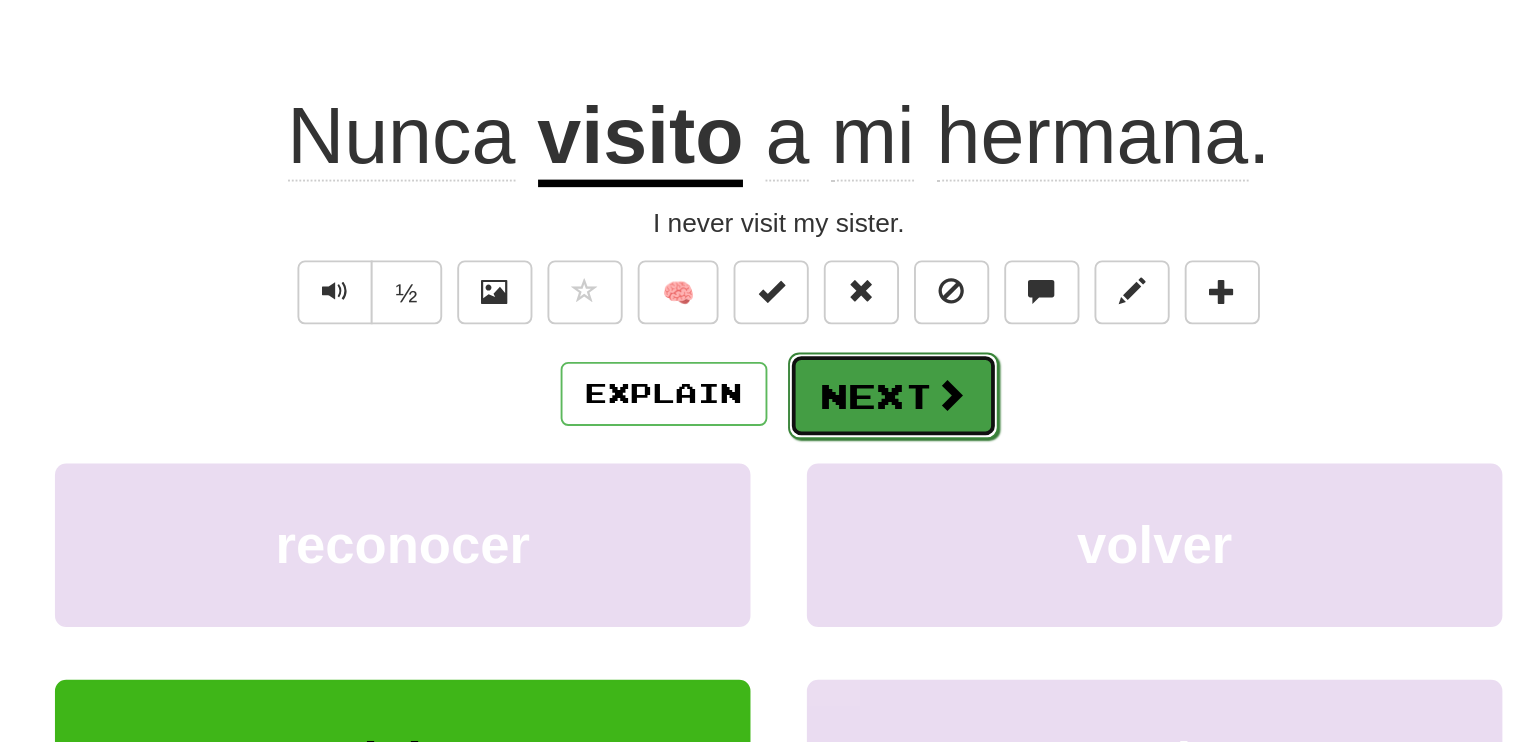 click on "Next" at bounding box center (829, 376) 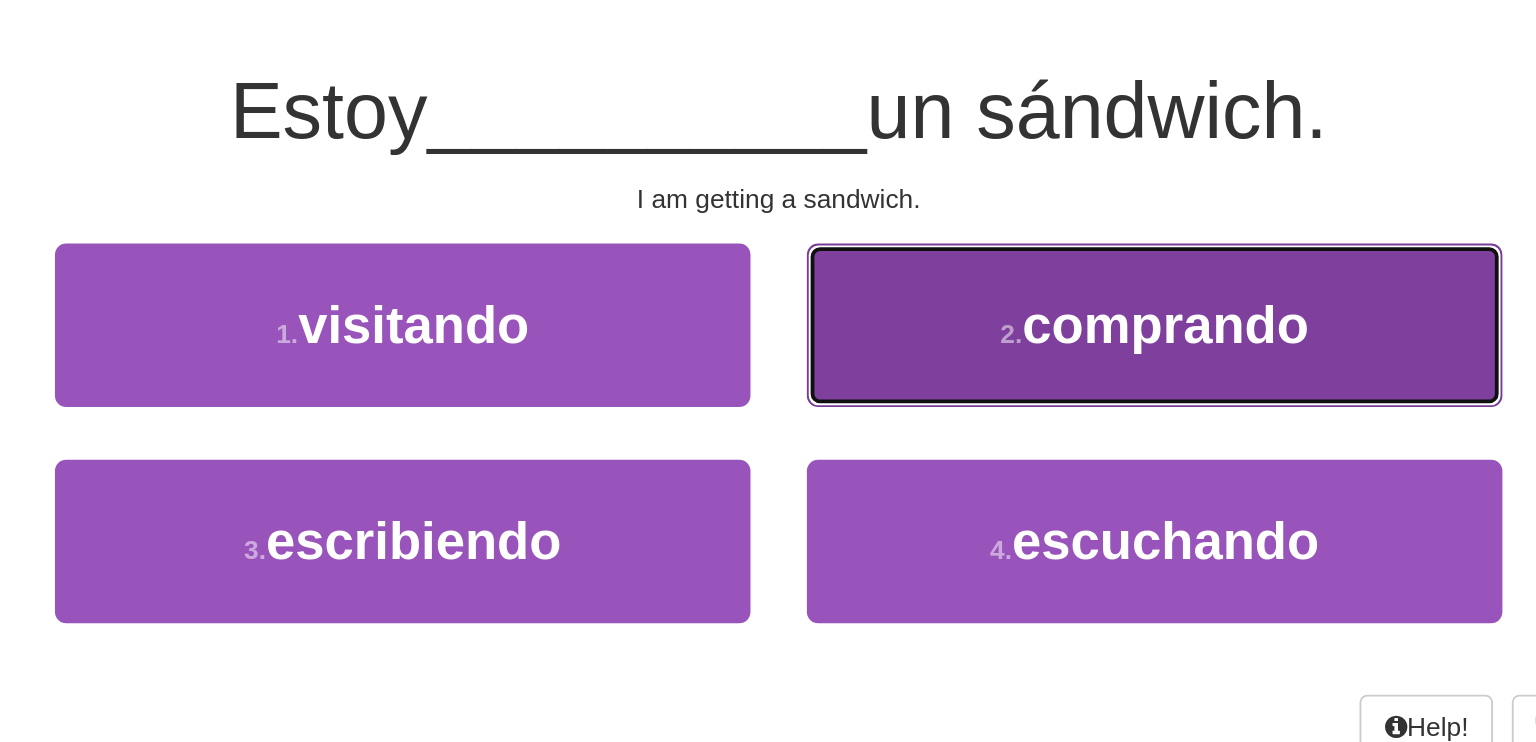 click on "2 .  comprando" at bounding box center (968, 338) 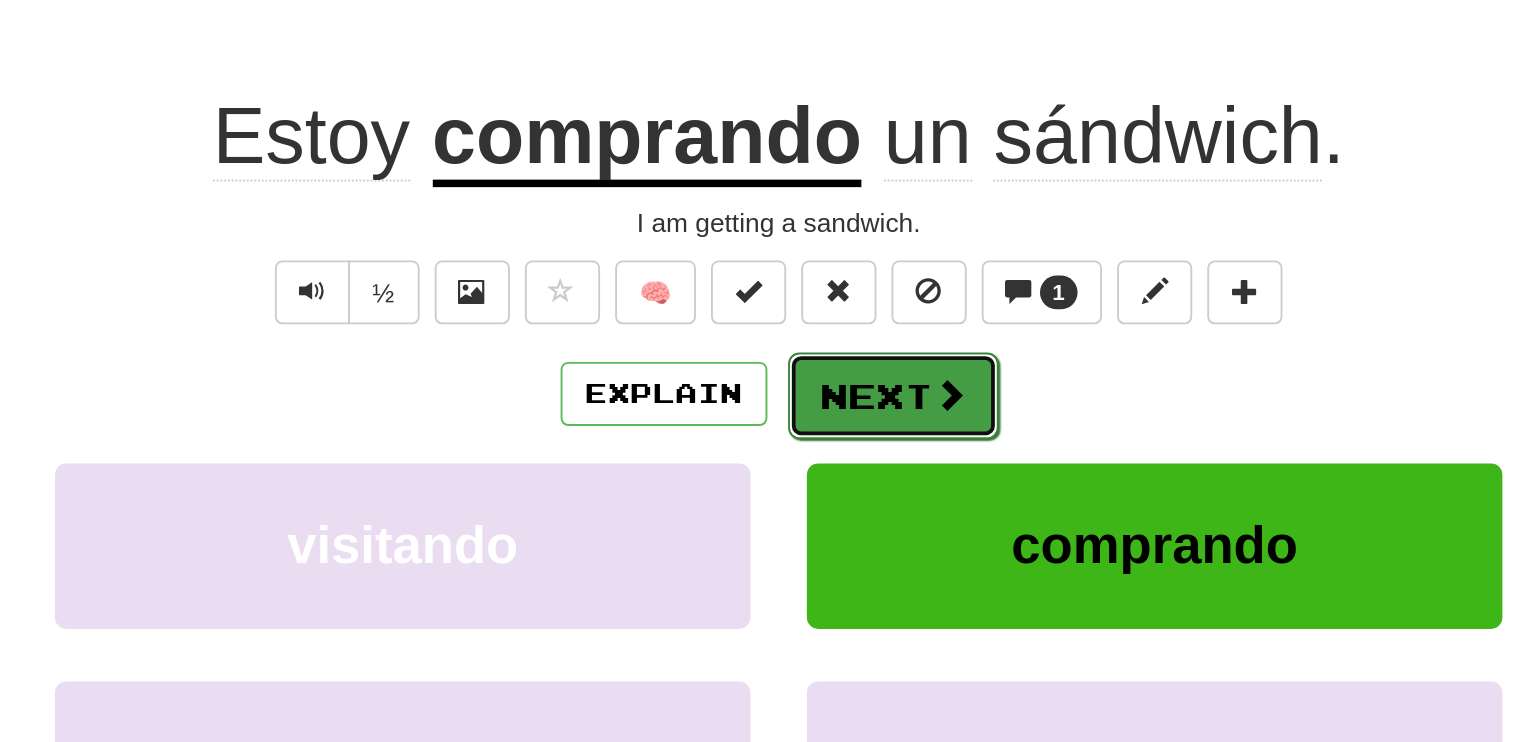 click at bounding box center [859, 375] 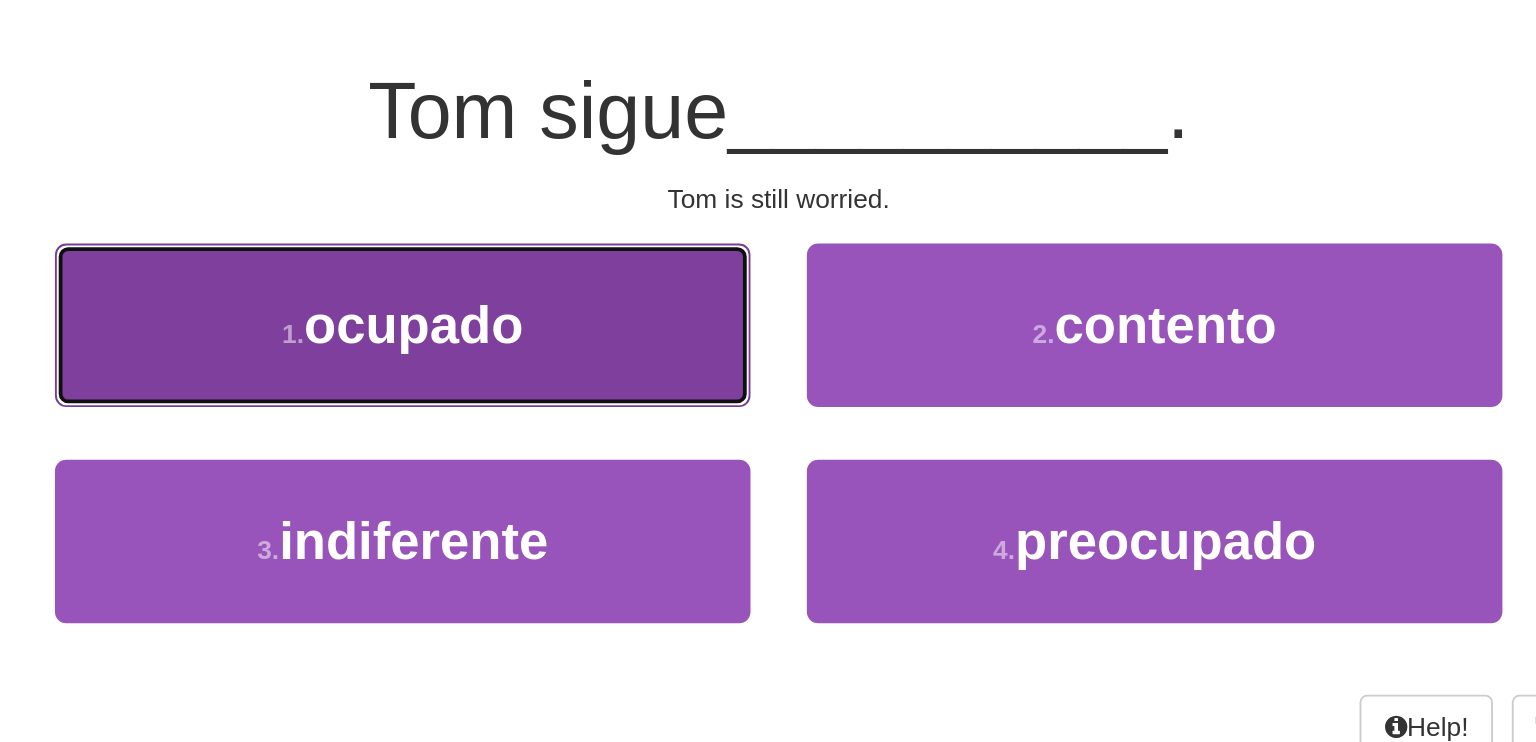 click on "ocupado" at bounding box center [574, 338] 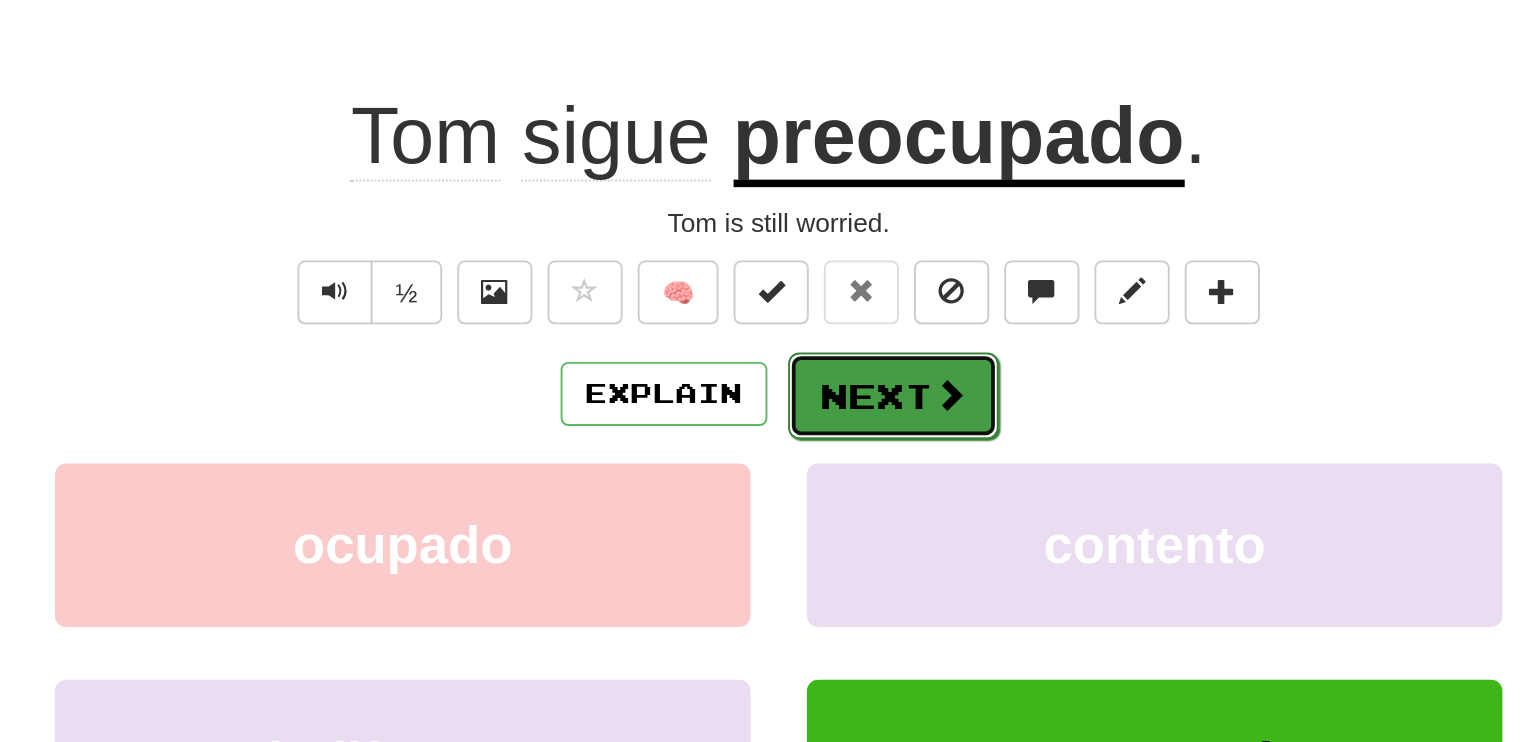 click on "Next" at bounding box center [829, 376] 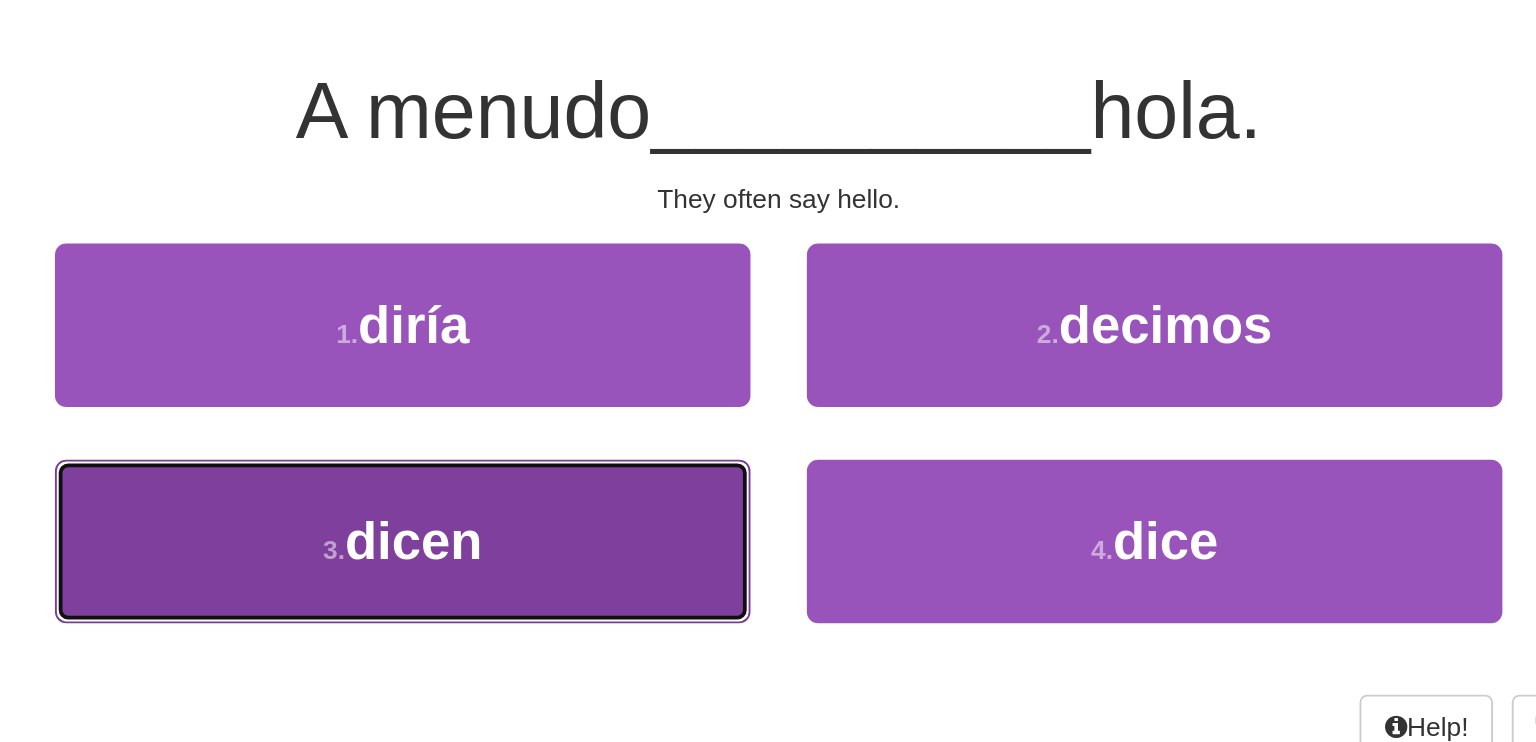 click on "3 .  dicen" at bounding box center [568, 453] 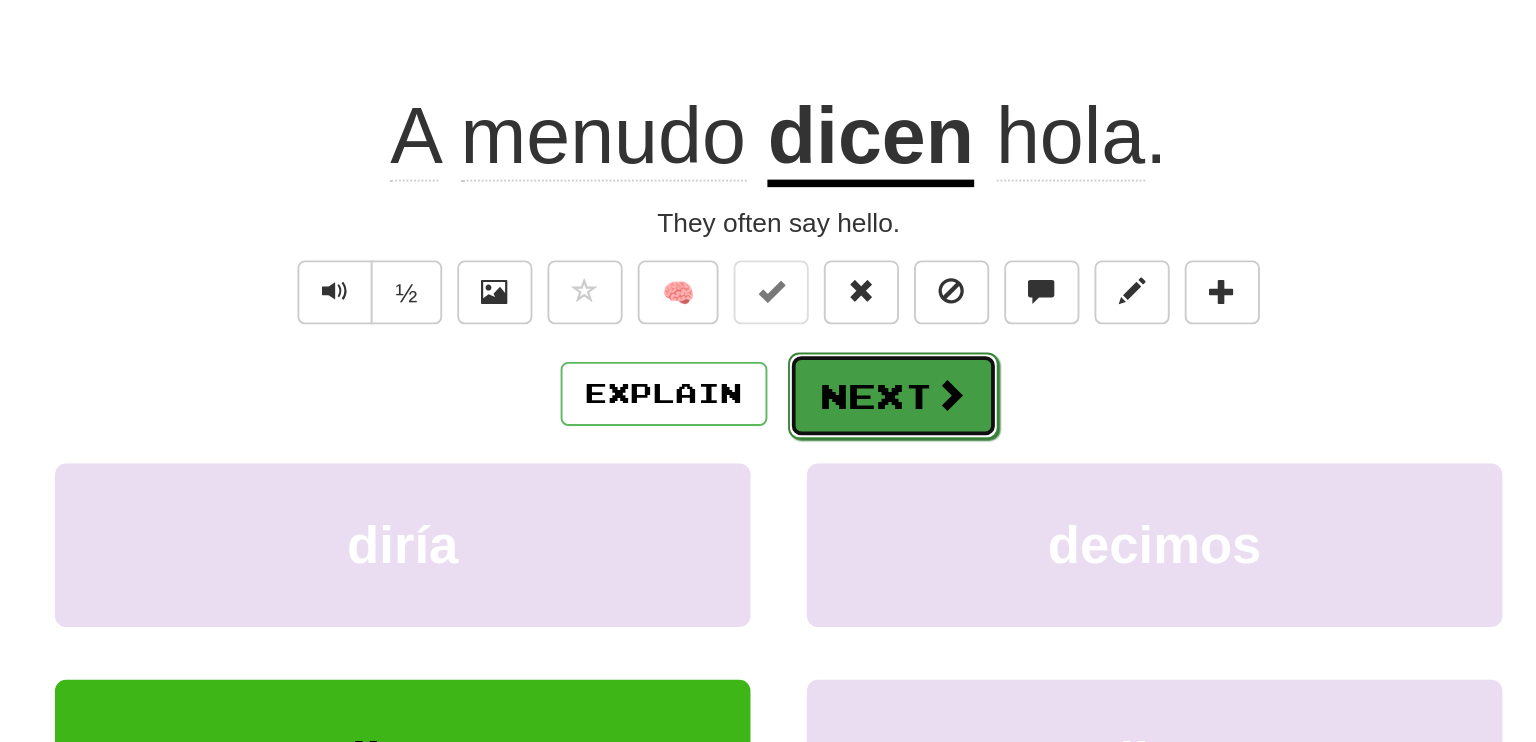 click on "Next" at bounding box center [829, 376] 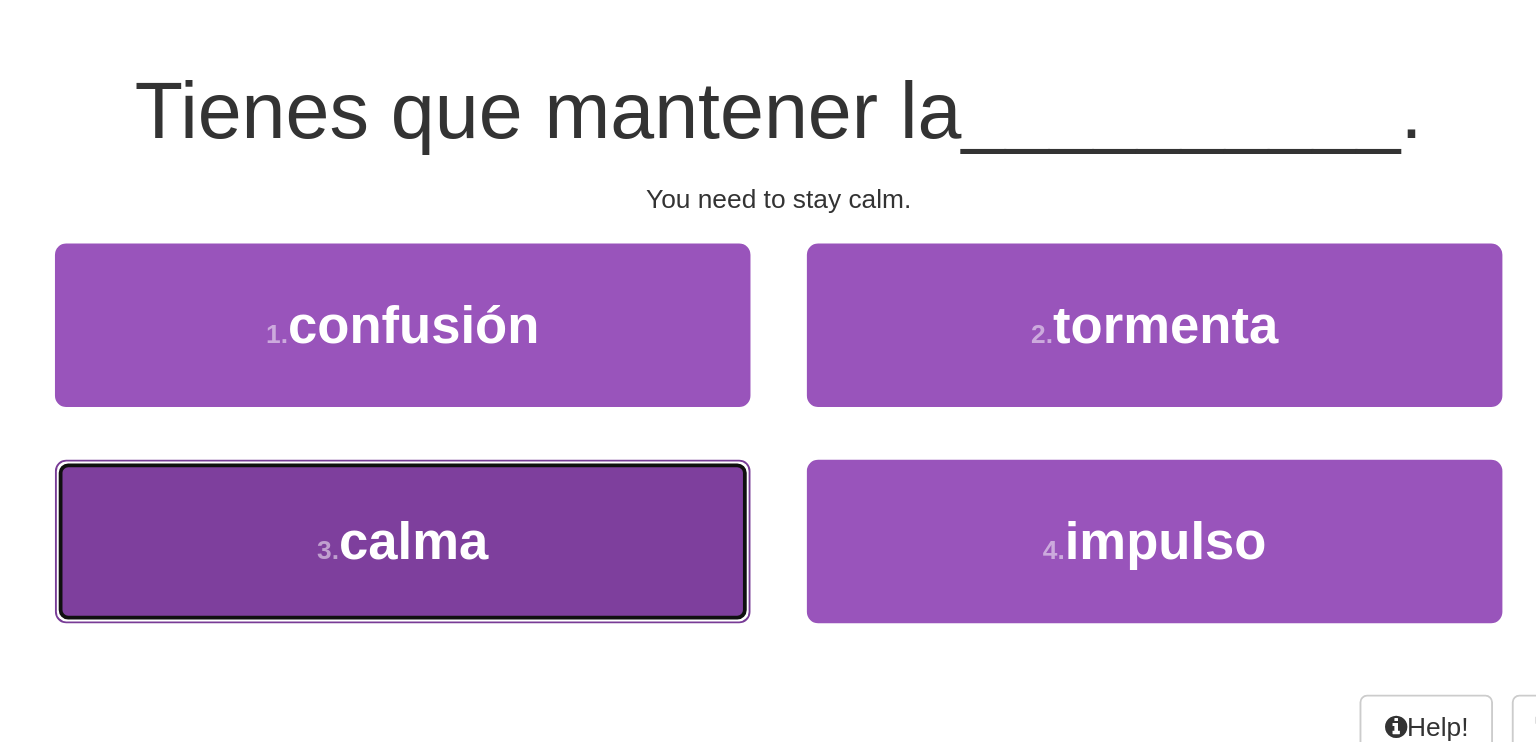 click on "3 .  calma" at bounding box center (568, 453) 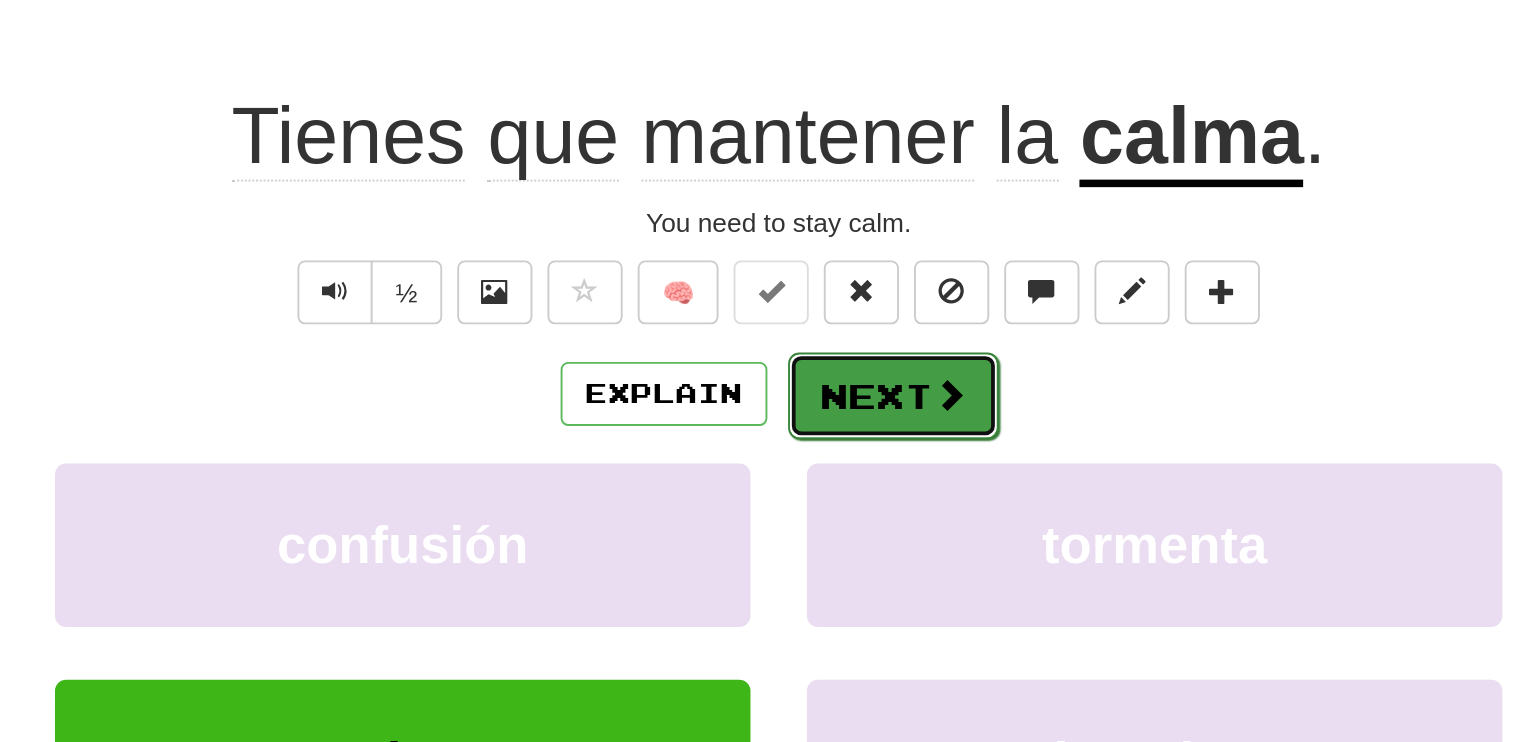click on "Next" at bounding box center (829, 376) 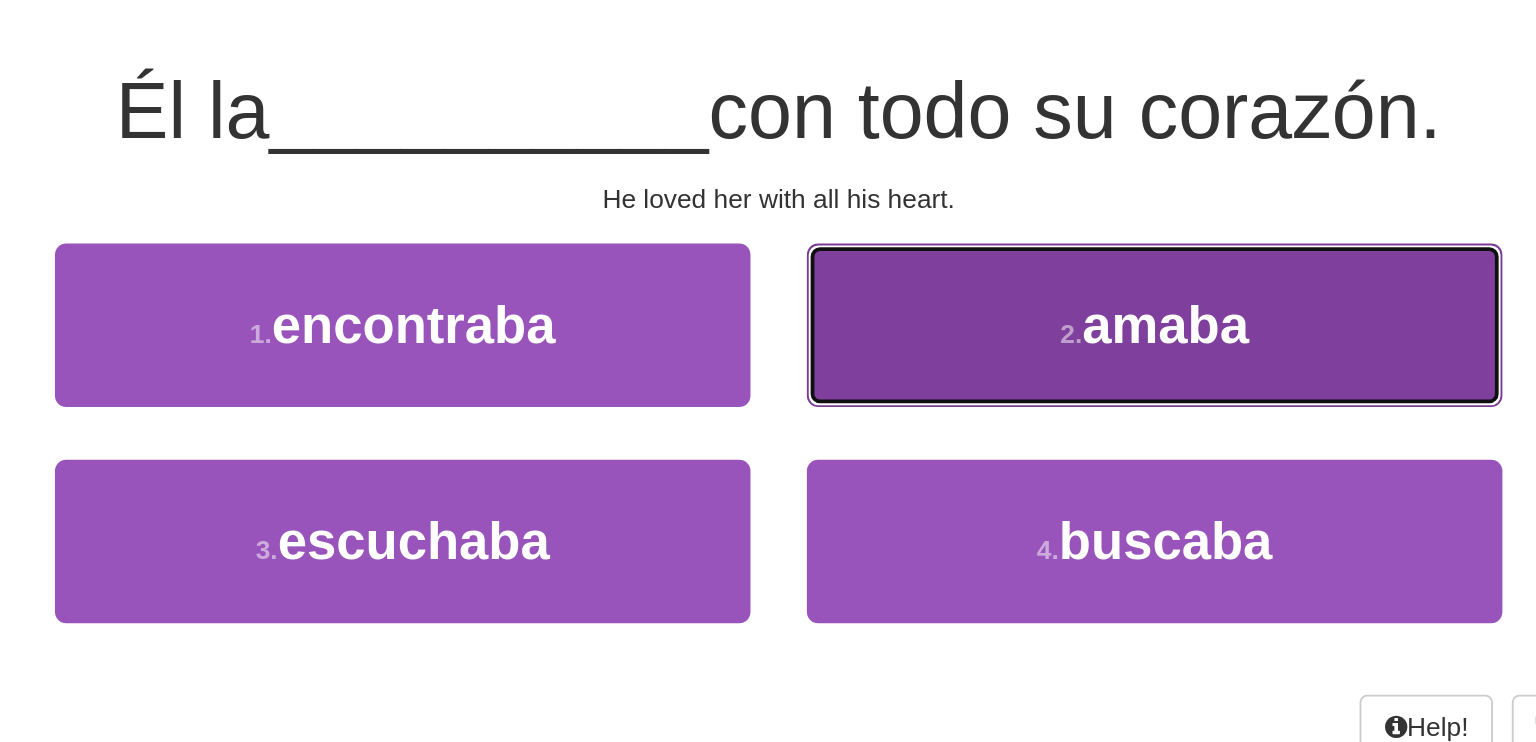 click on "amaba" at bounding box center (973, 338) 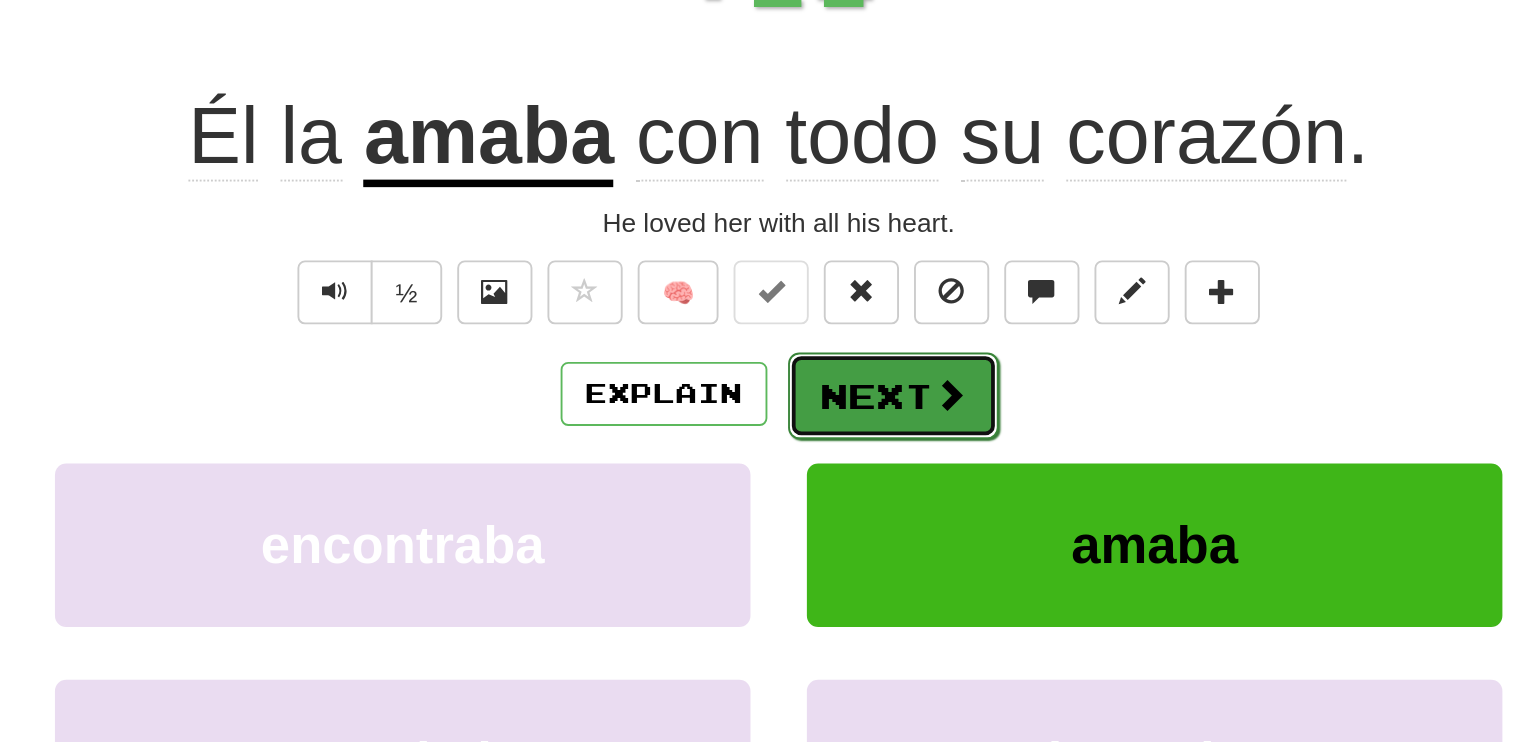 click on "Next" at bounding box center (829, 376) 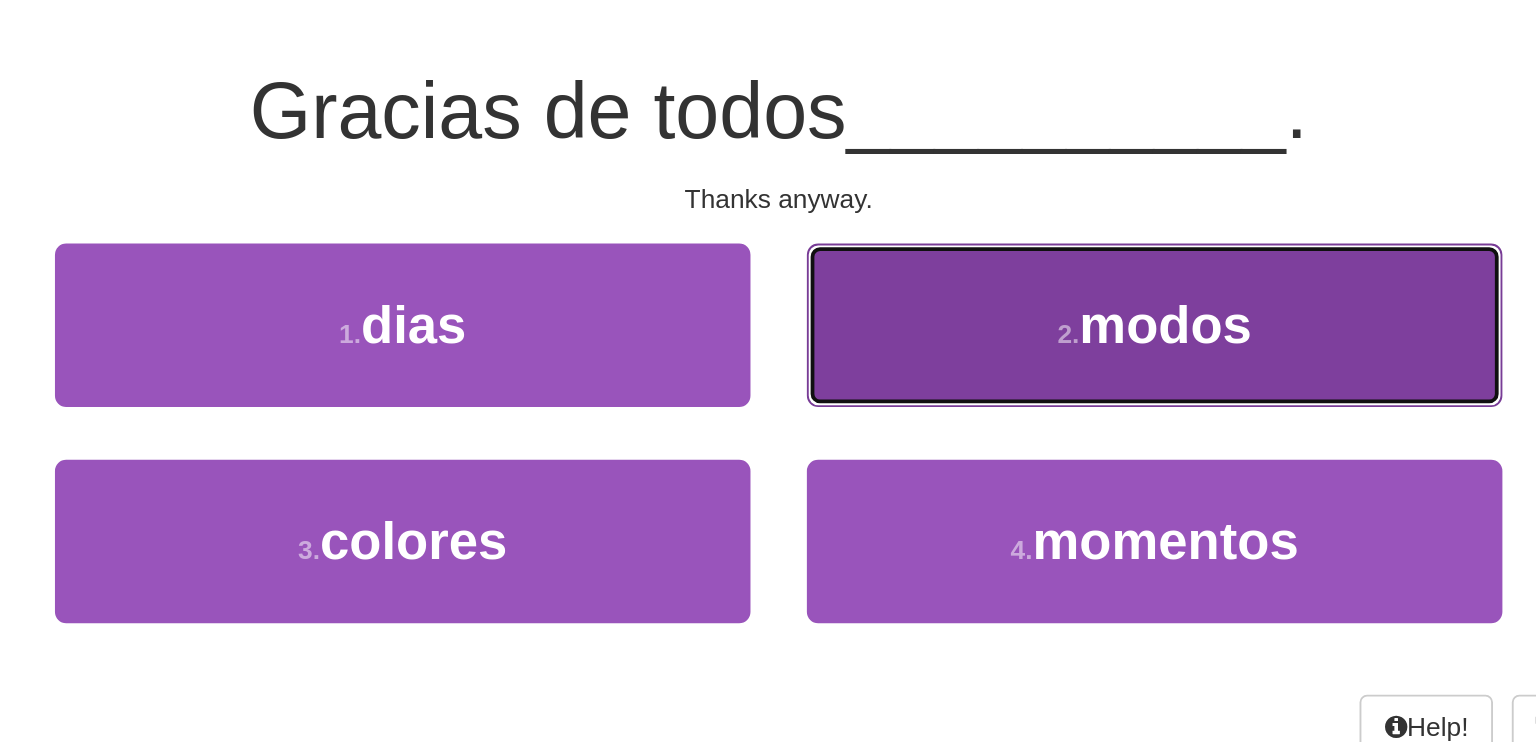 click on "modos" at bounding box center (974, 338) 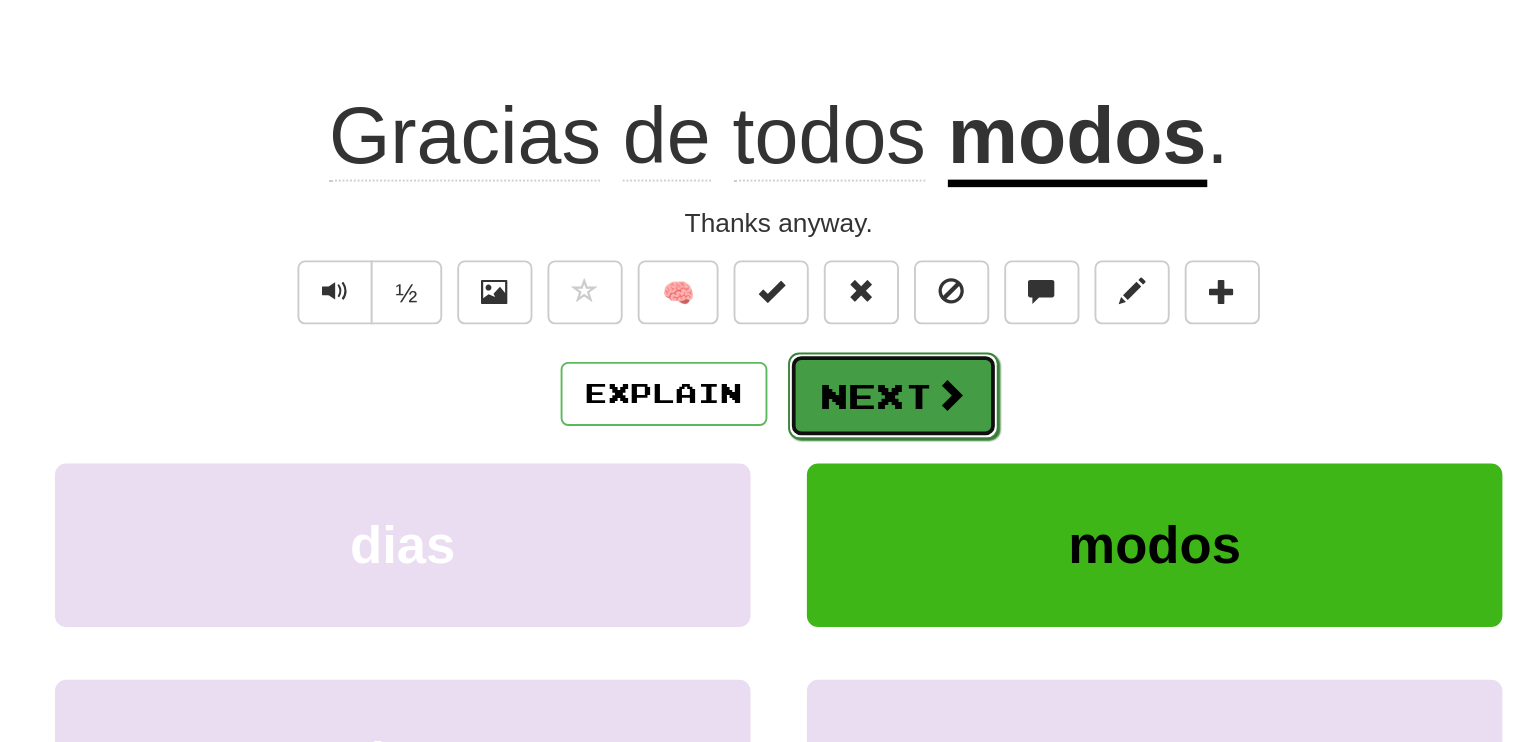 click at bounding box center [859, 375] 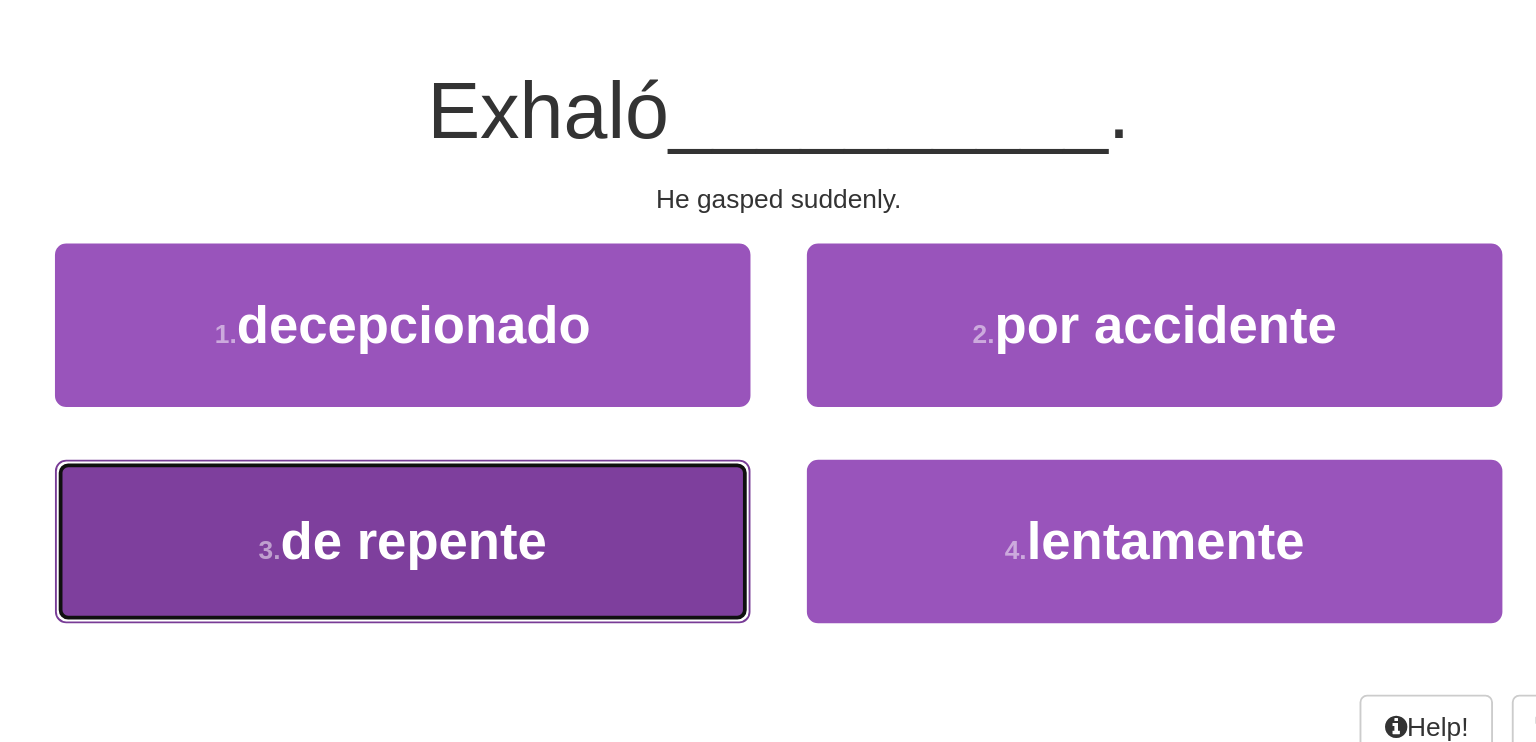 click on "3 .  de repente" at bounding box center (568, 453) 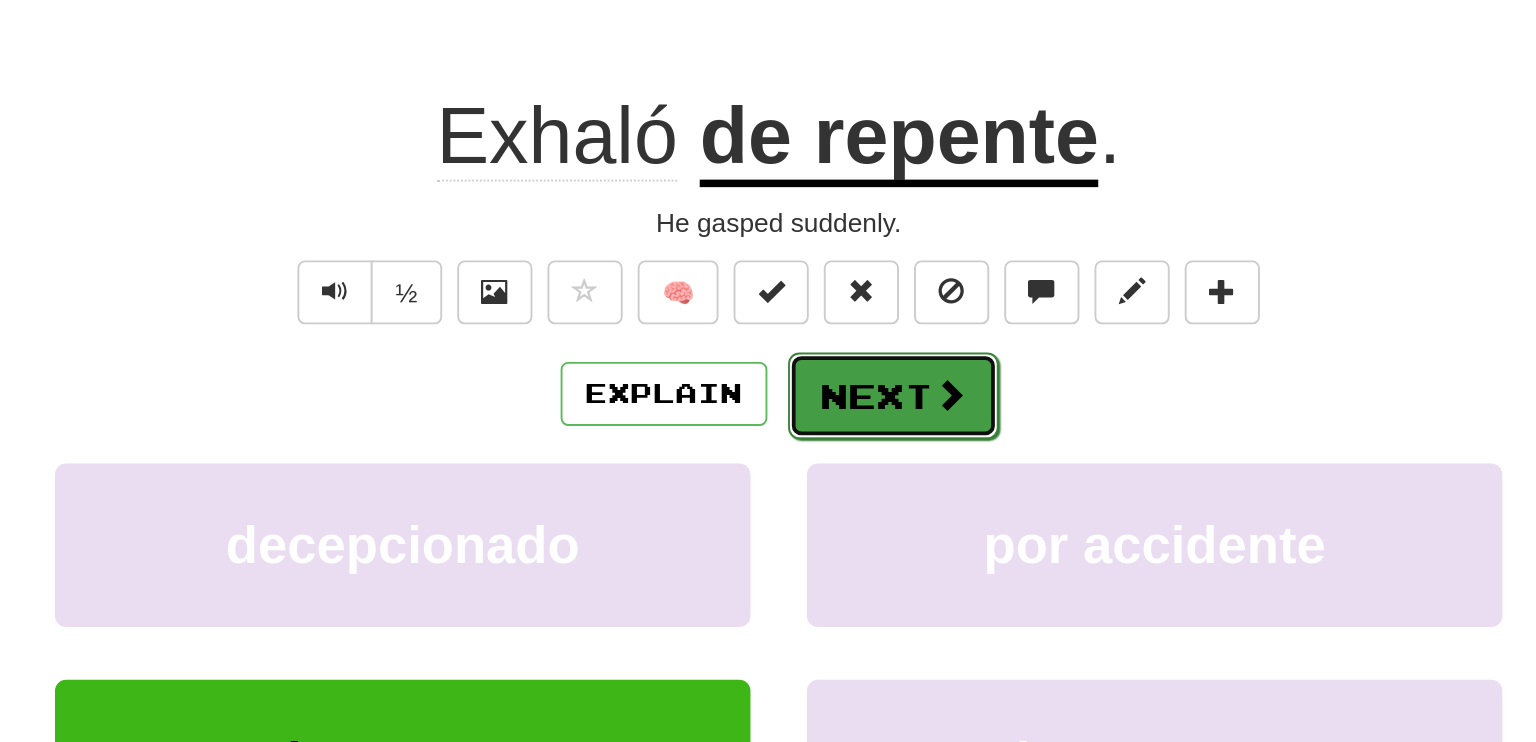click on "Next" at bounding box center [829, 376] 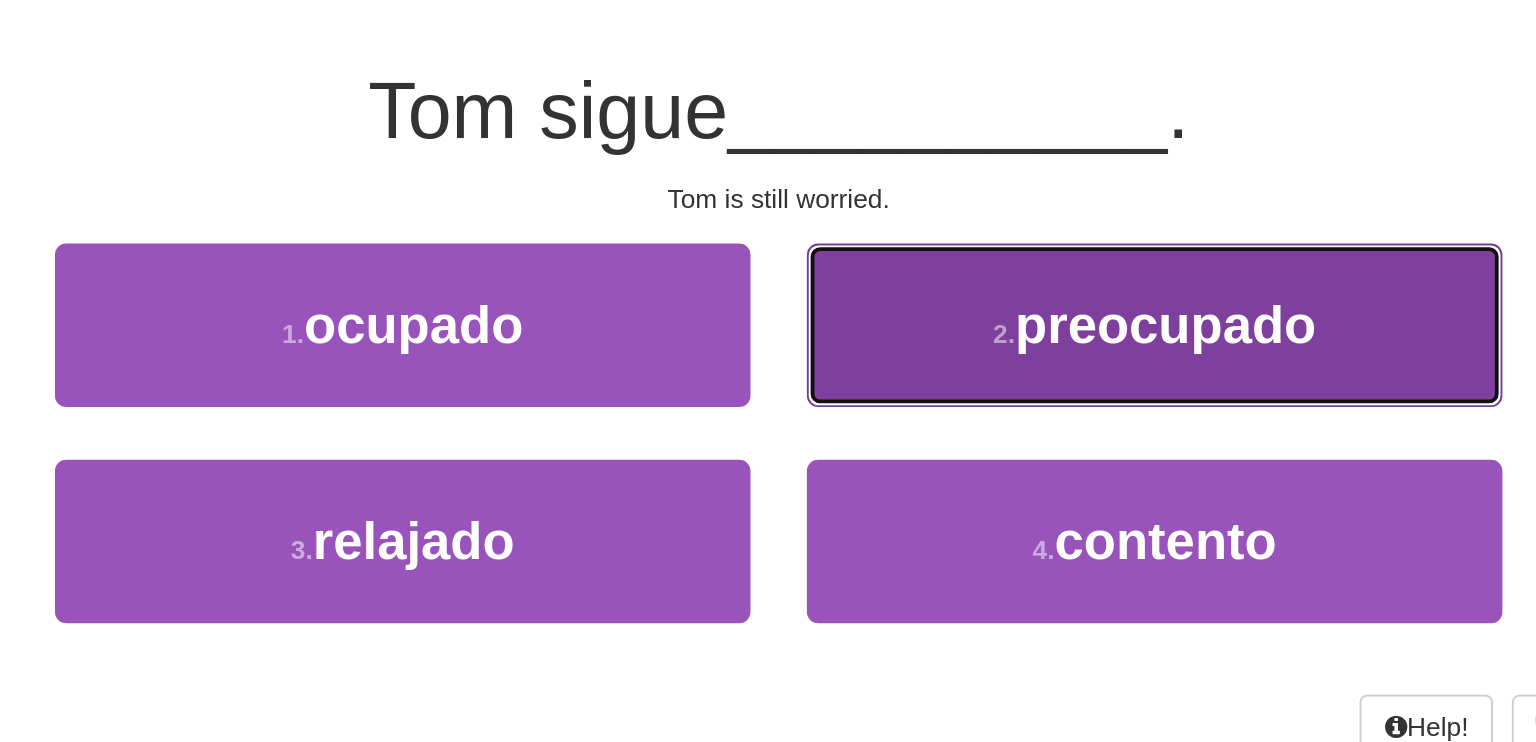 click on "preocupado" at bounding box center [974, 338] 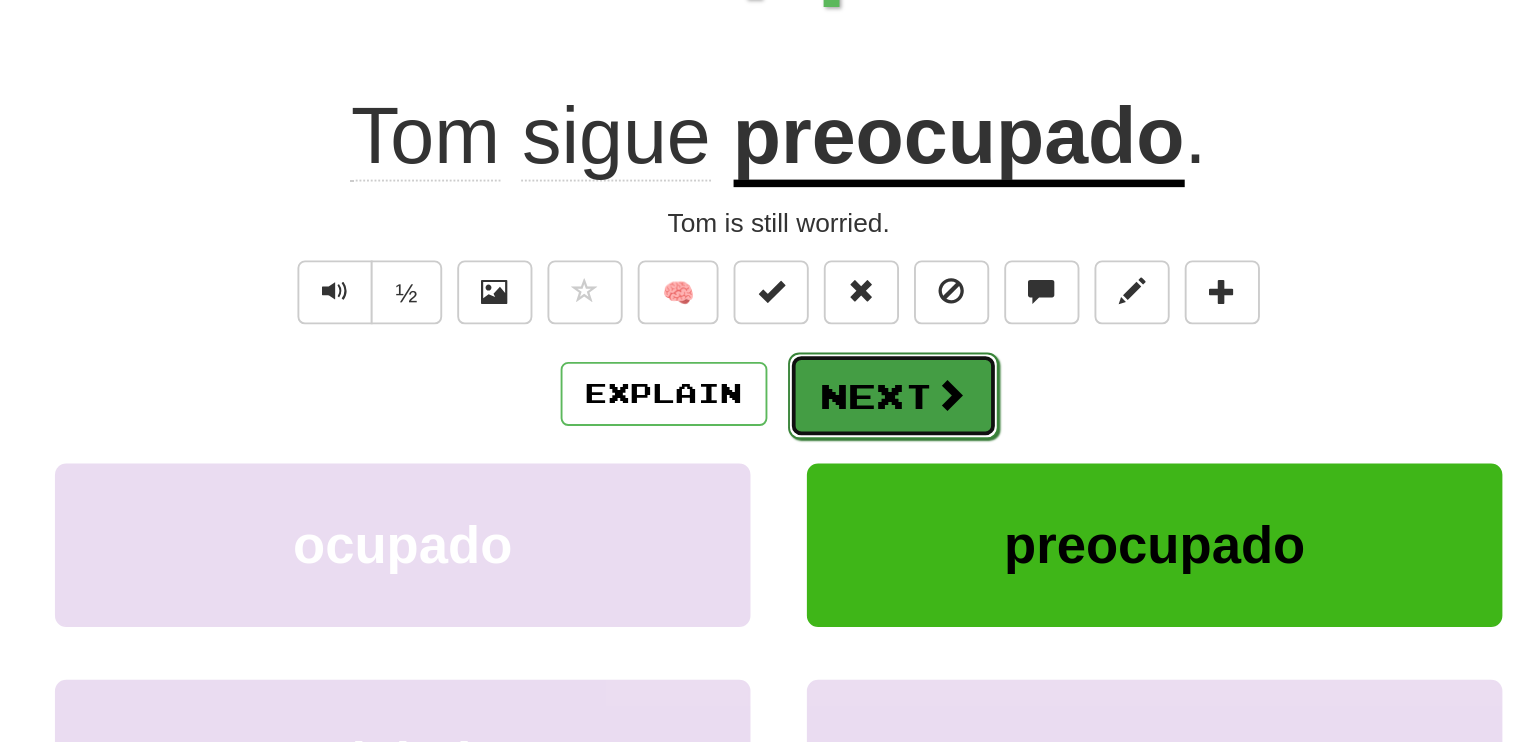 click on "Next" at bounding box center [829, 376] 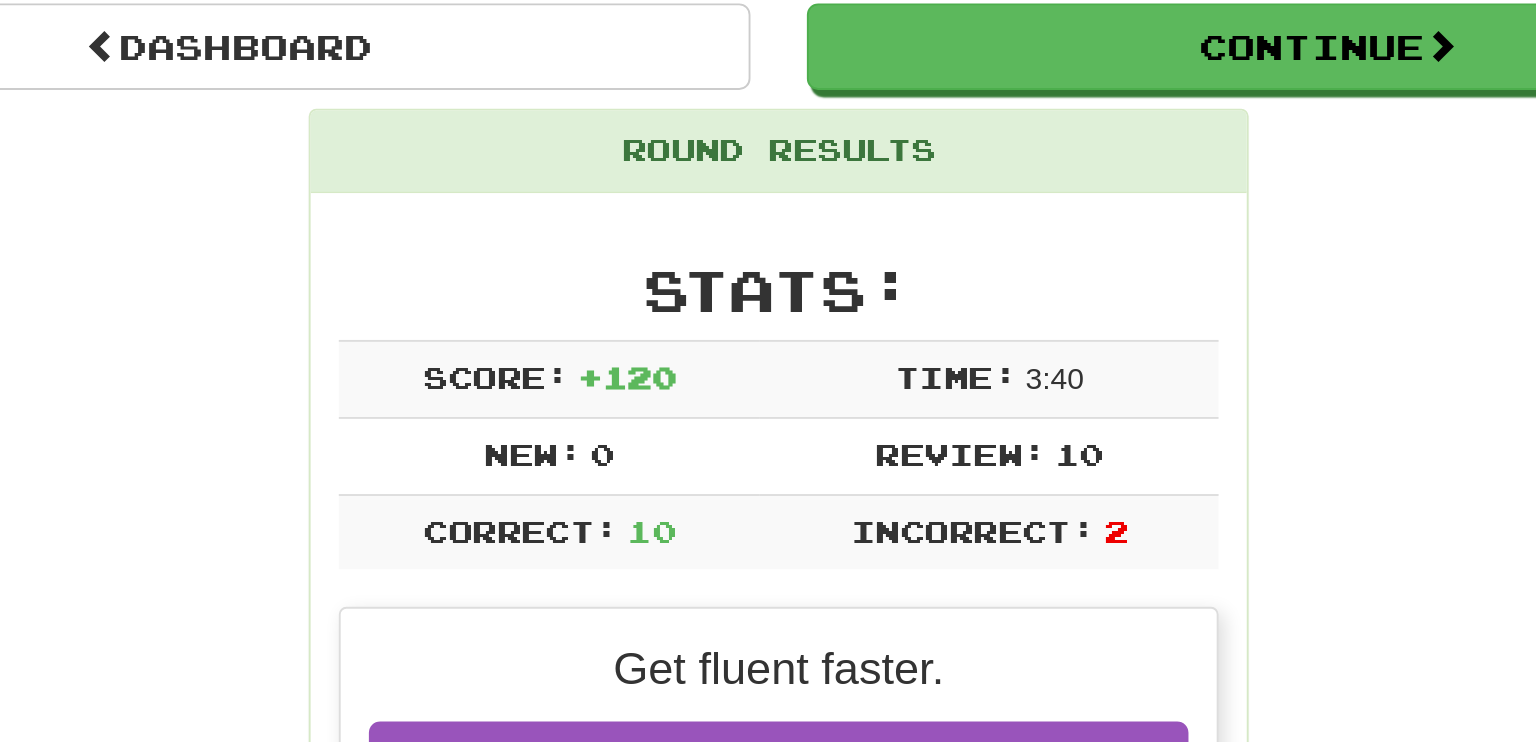 scroll, scrollTop: 87, scrollLeft: 0, axis: vertical 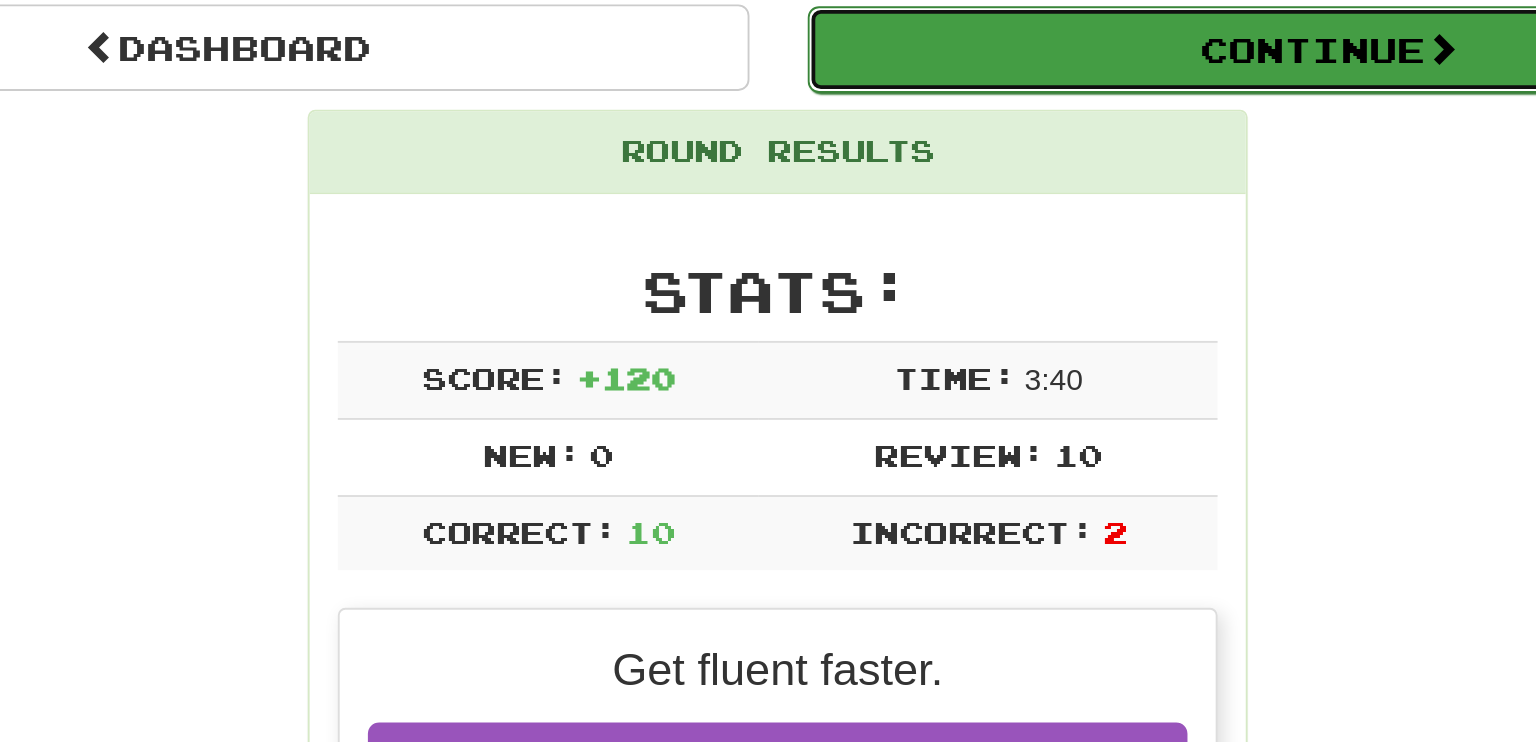 click on "Continue" at bounding box center (1061, 133) 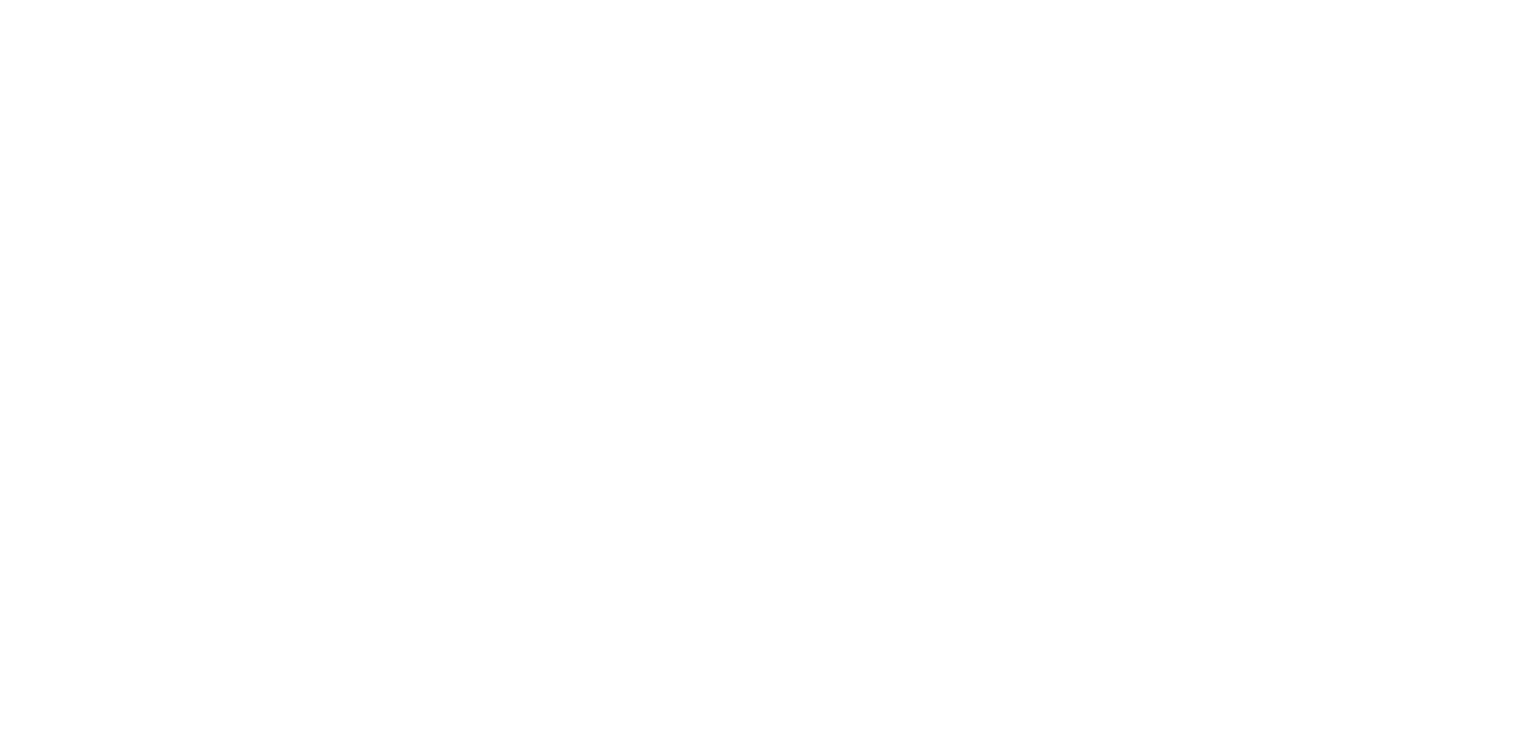 scroll, scrollTop: 87, scrollLeft: 0, axis: vertical 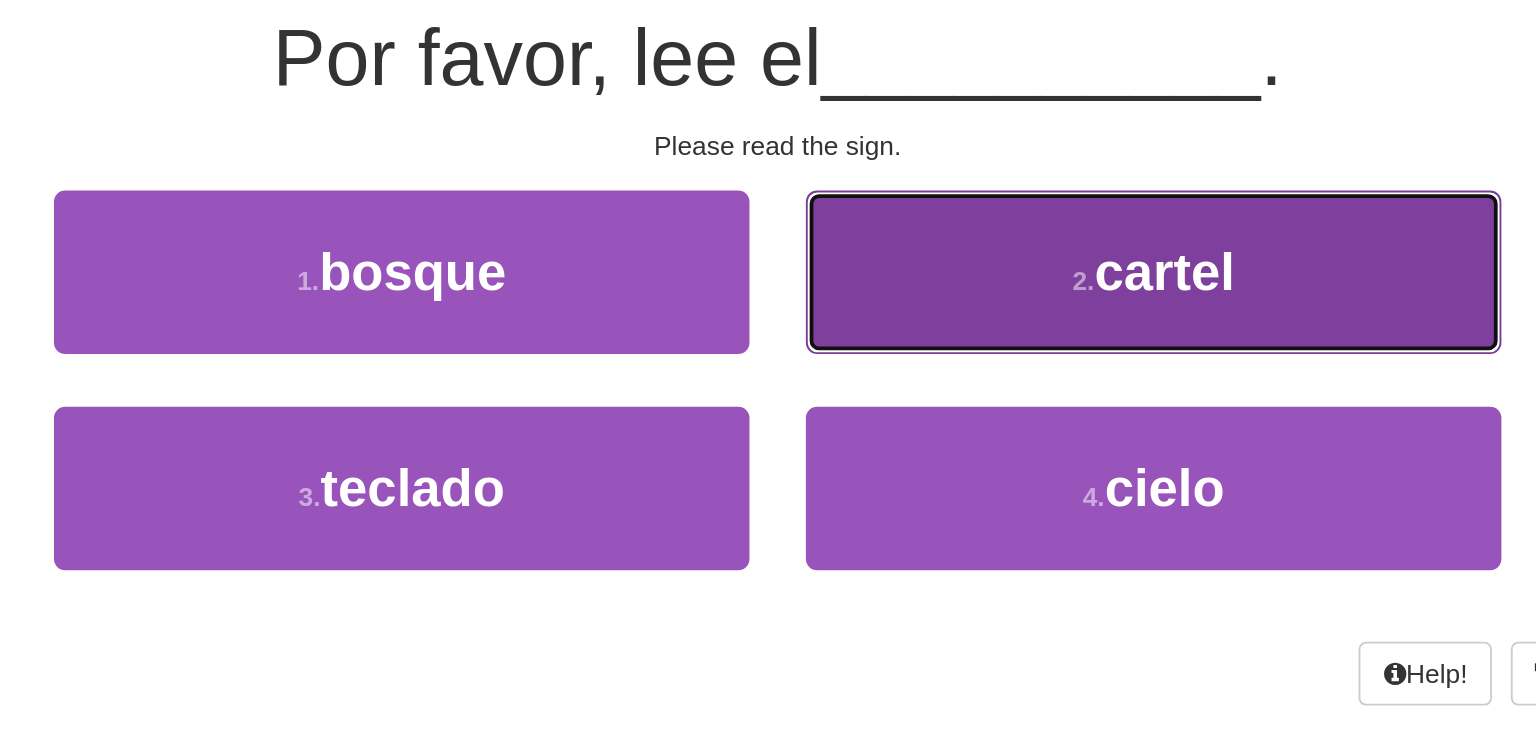 click on "cartel" at bounding box center [973, 251] 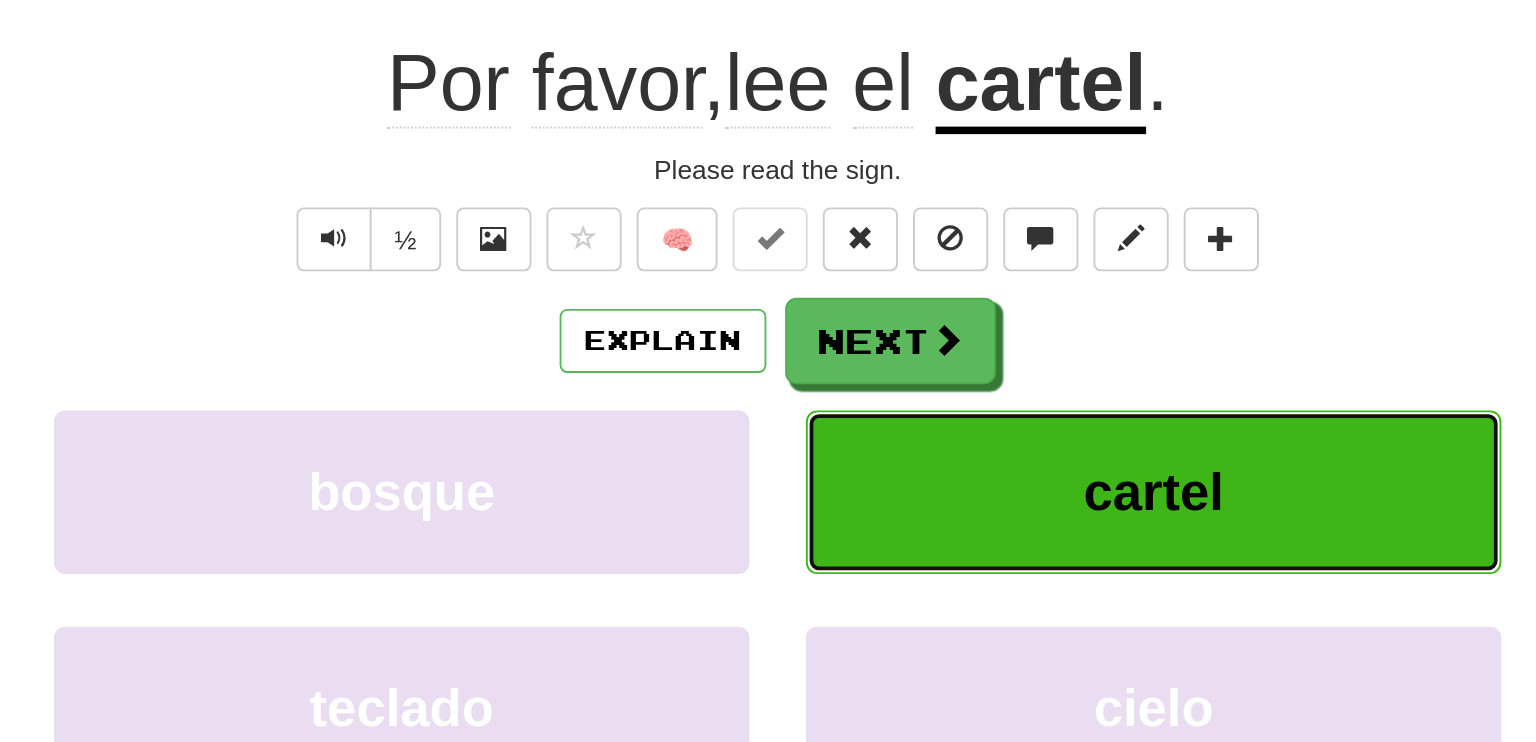 scroll, scrollTop: 100, scrollLeft: 0, axis: vertical 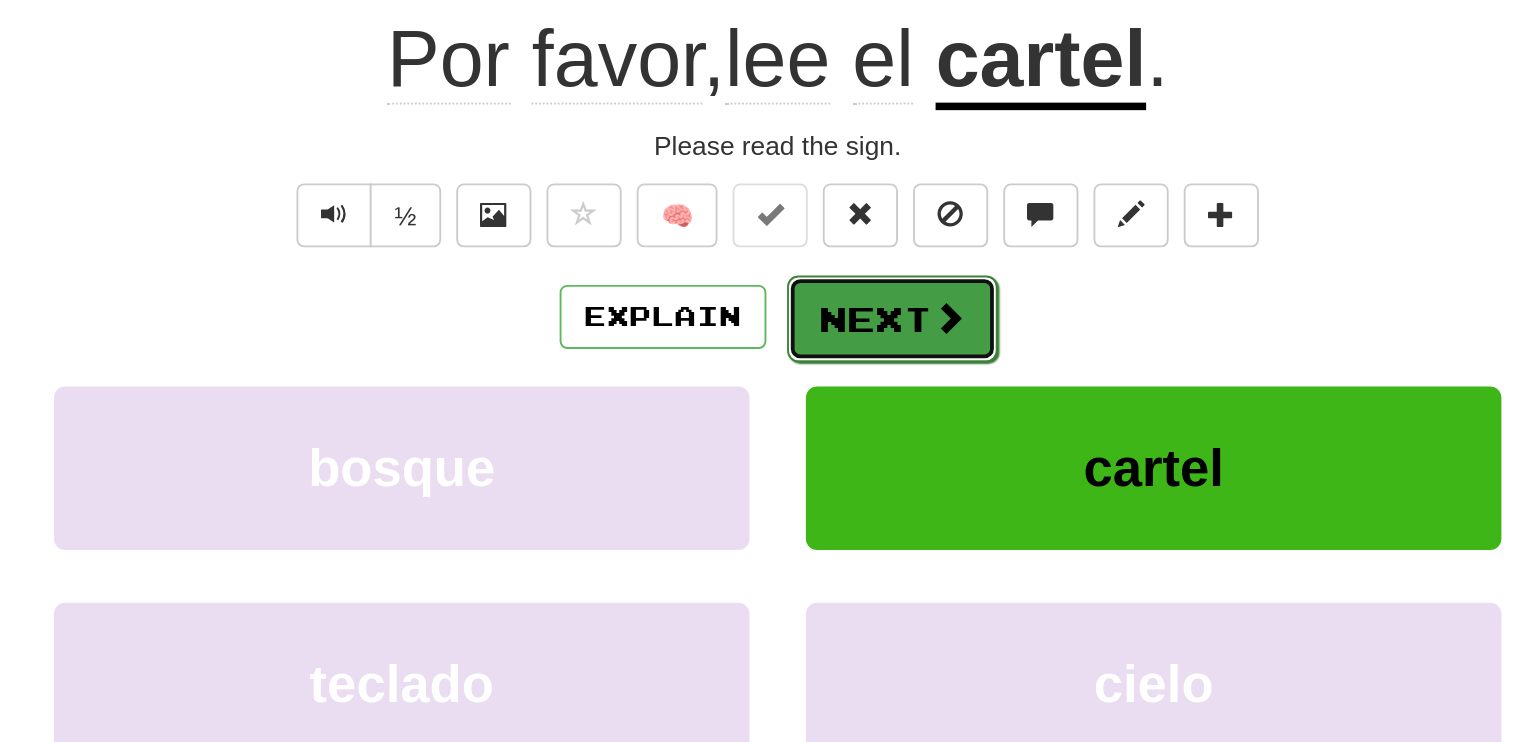 click at bounding box center (859, 275) 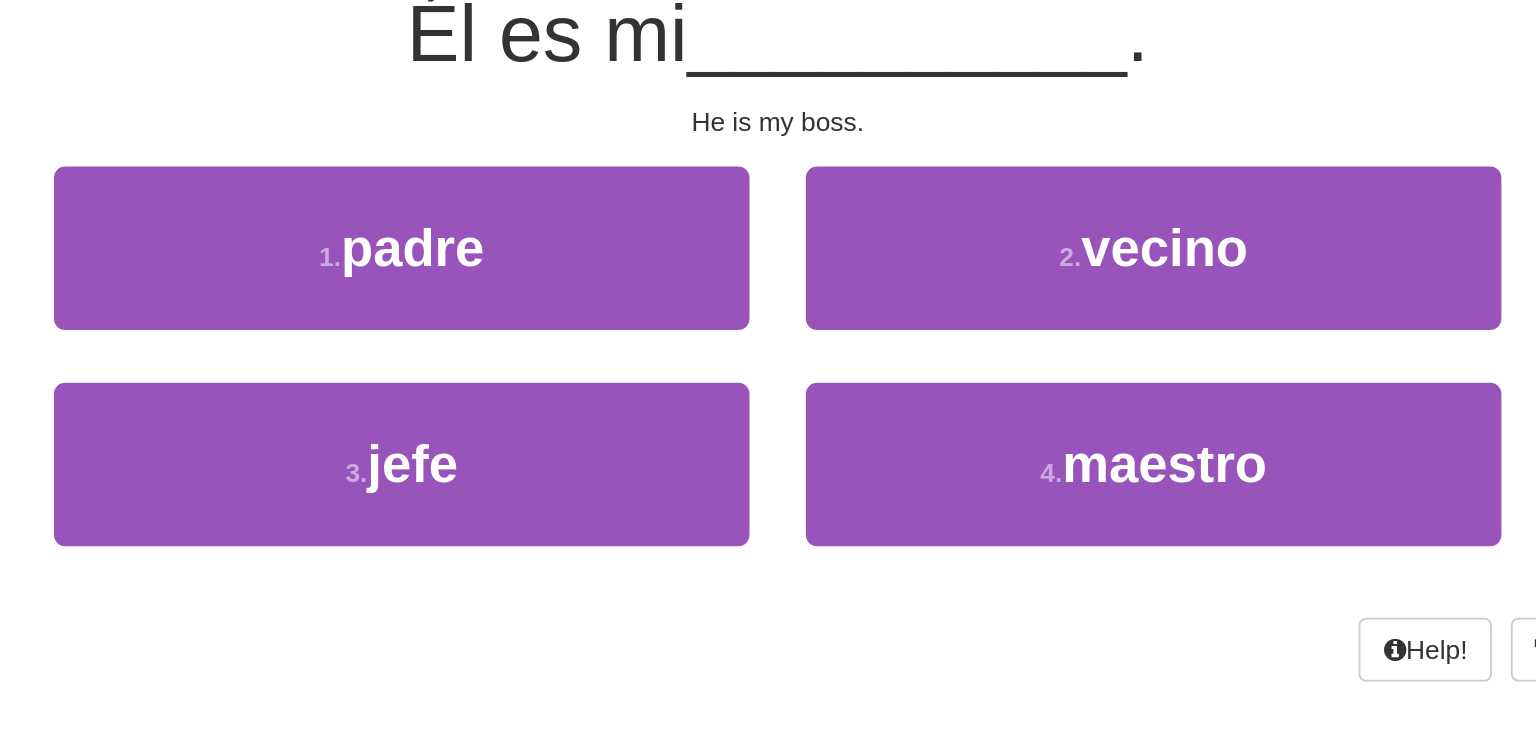 scroll, scrollTop: 87, scrollLeft: 0, axis: vertical 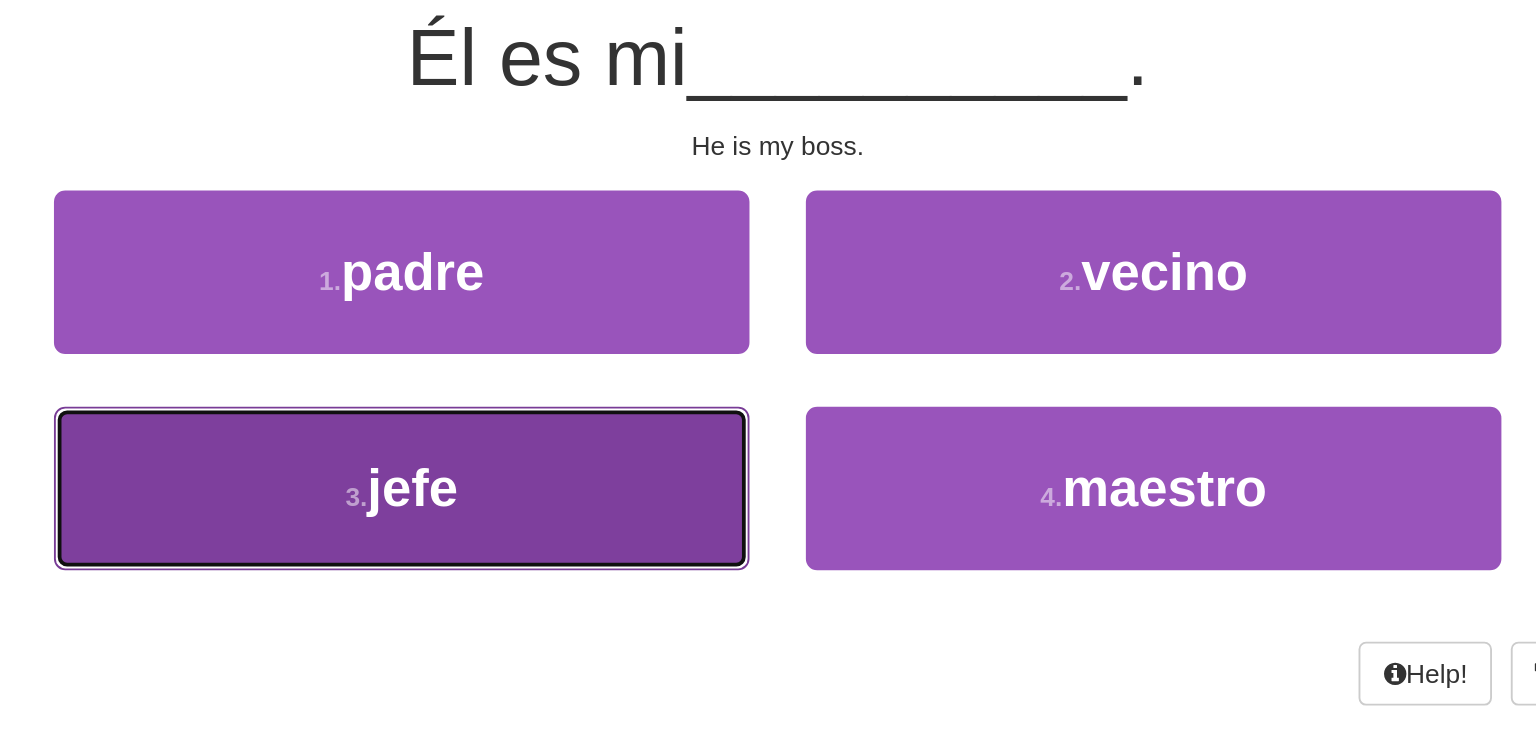 click on "3 .  jefe" at bounding box center (568, 366) 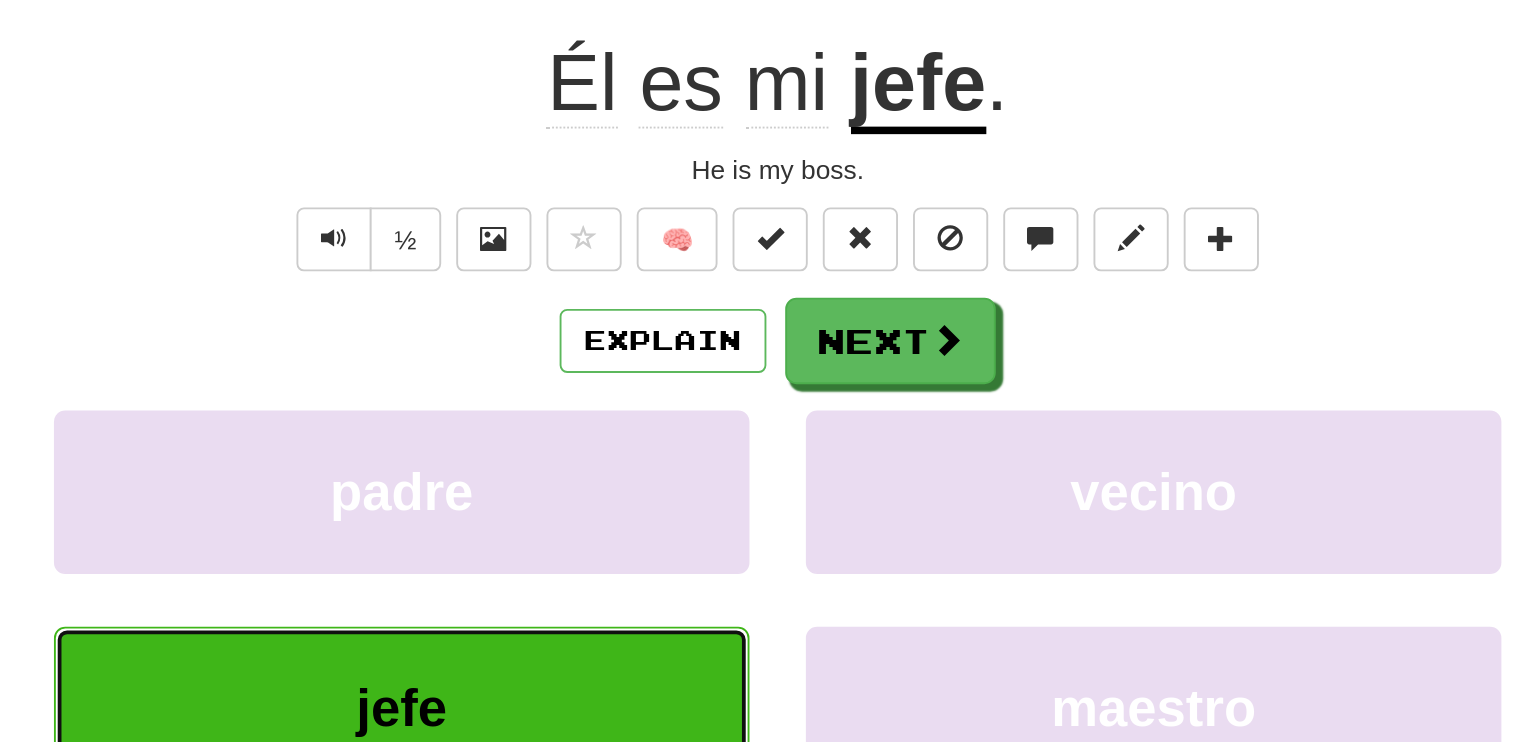 scroll, scrollTop: 100, scrollLeft: 0, axis: vertical 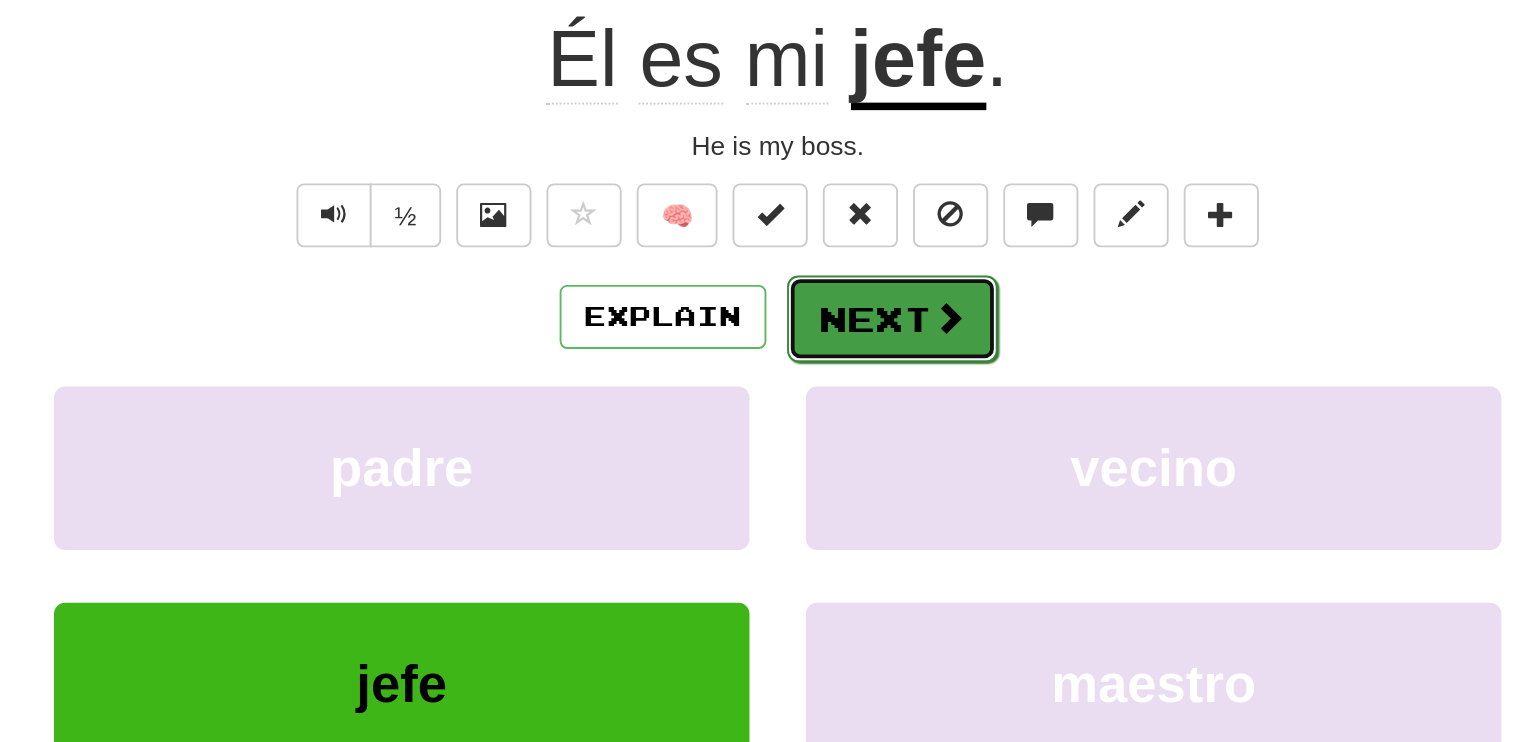 click on "Next" at bounding box center [829, 276] 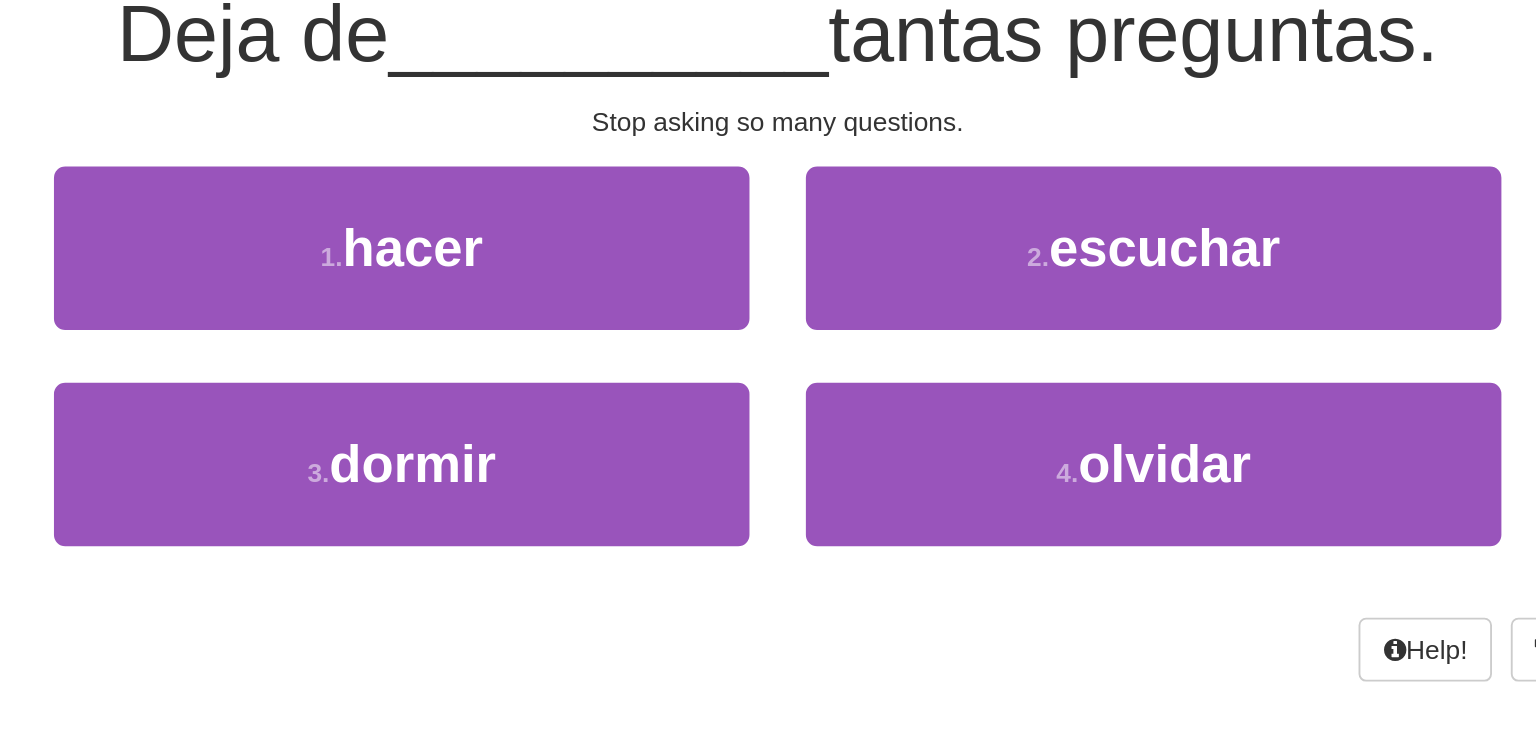 scroll, scrollTop: 87, scrollLeft: 0, axis: vertical 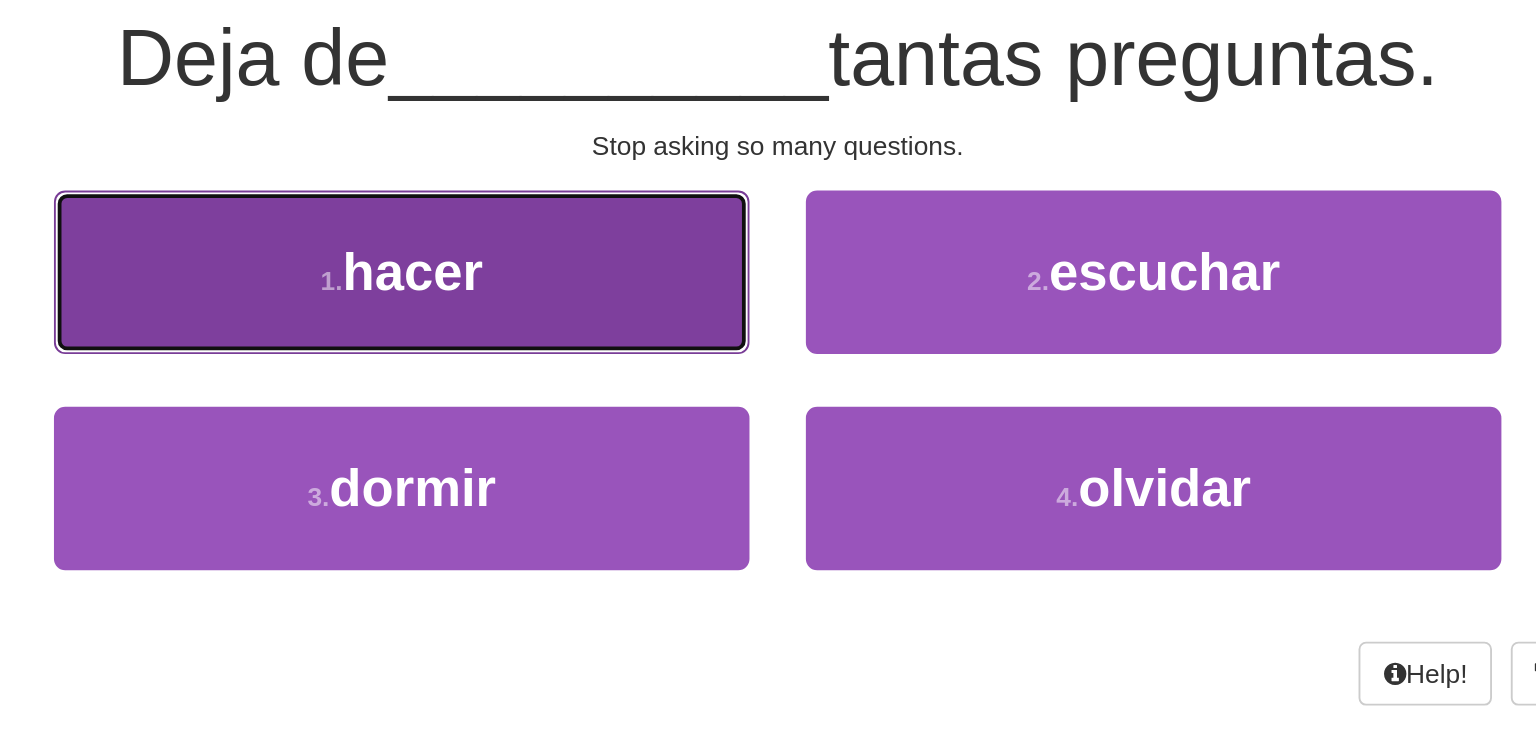 click on "1 .  hacer" at bounding box center [568, 251] 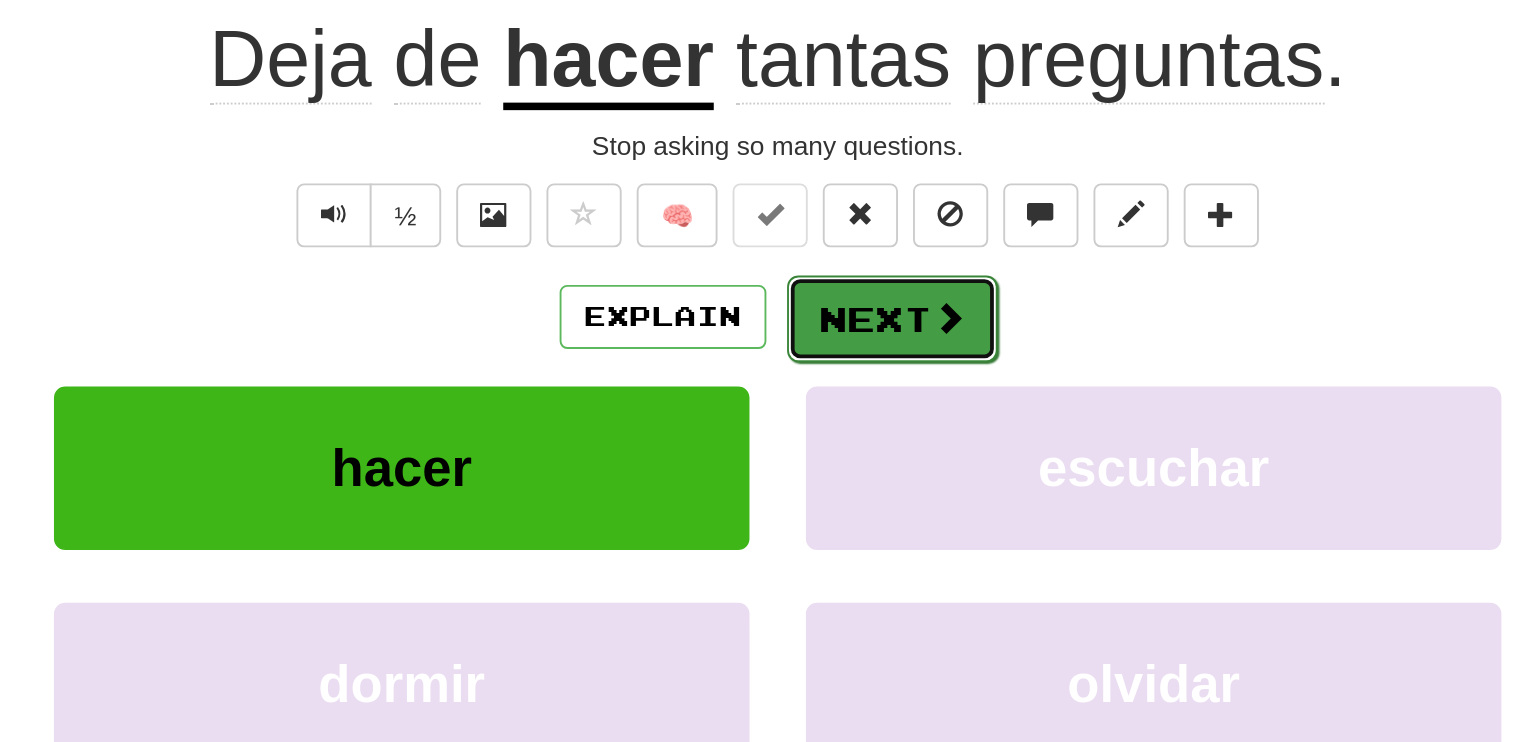click on "Next" at bounding box center [829, 276] 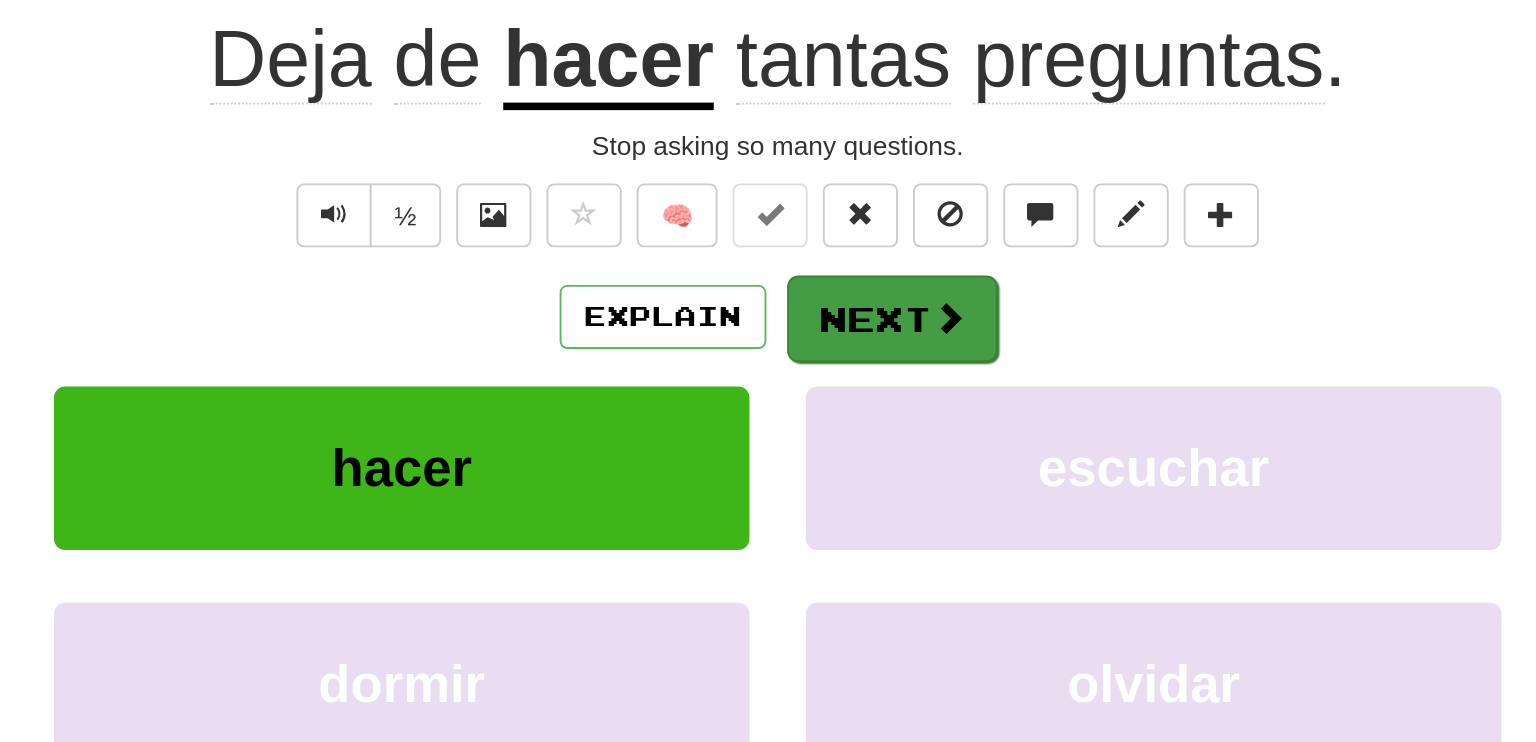 scroll, scrollTop: 87, scrollLeft: 0, axis: vertical 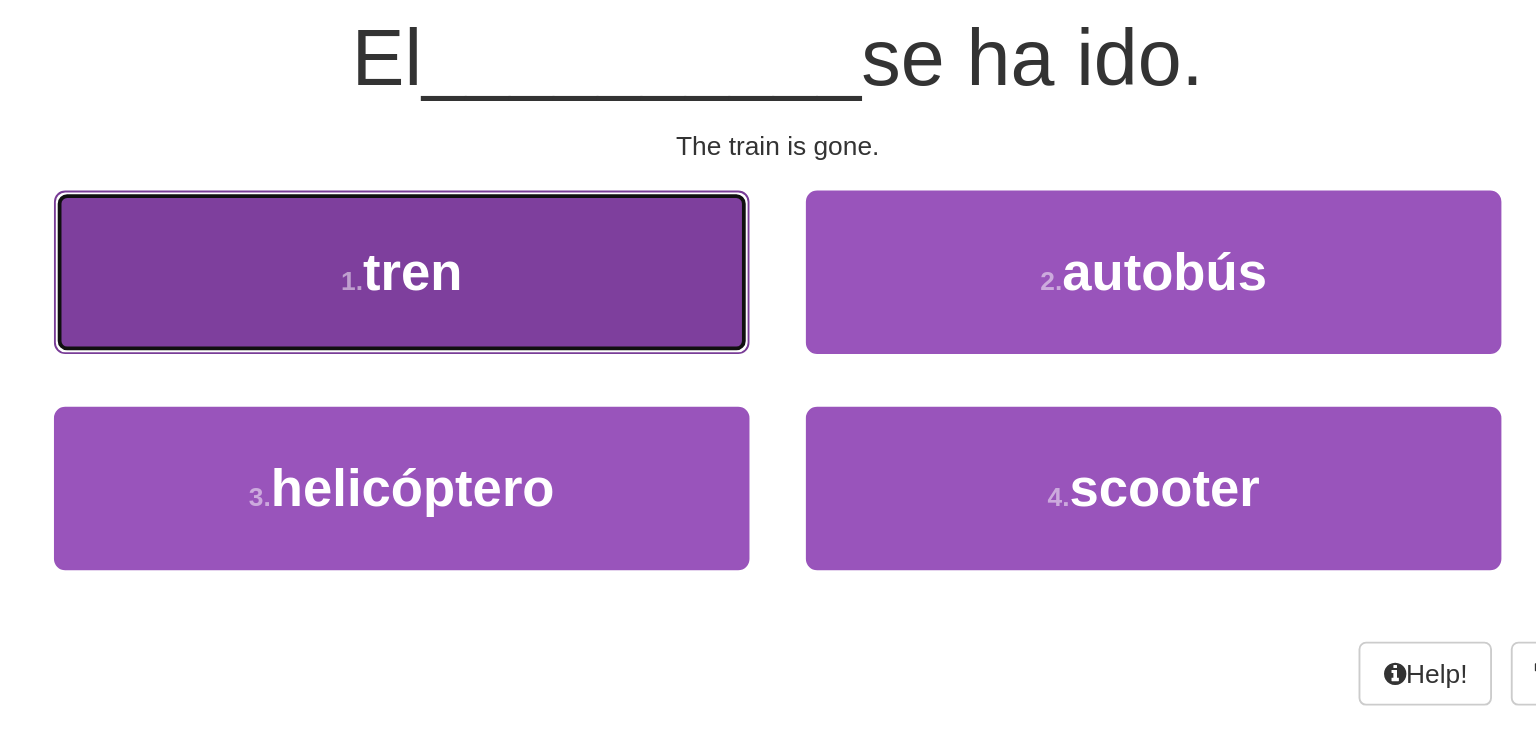 click on "1 .  tren" at bounding box center (568, 251) 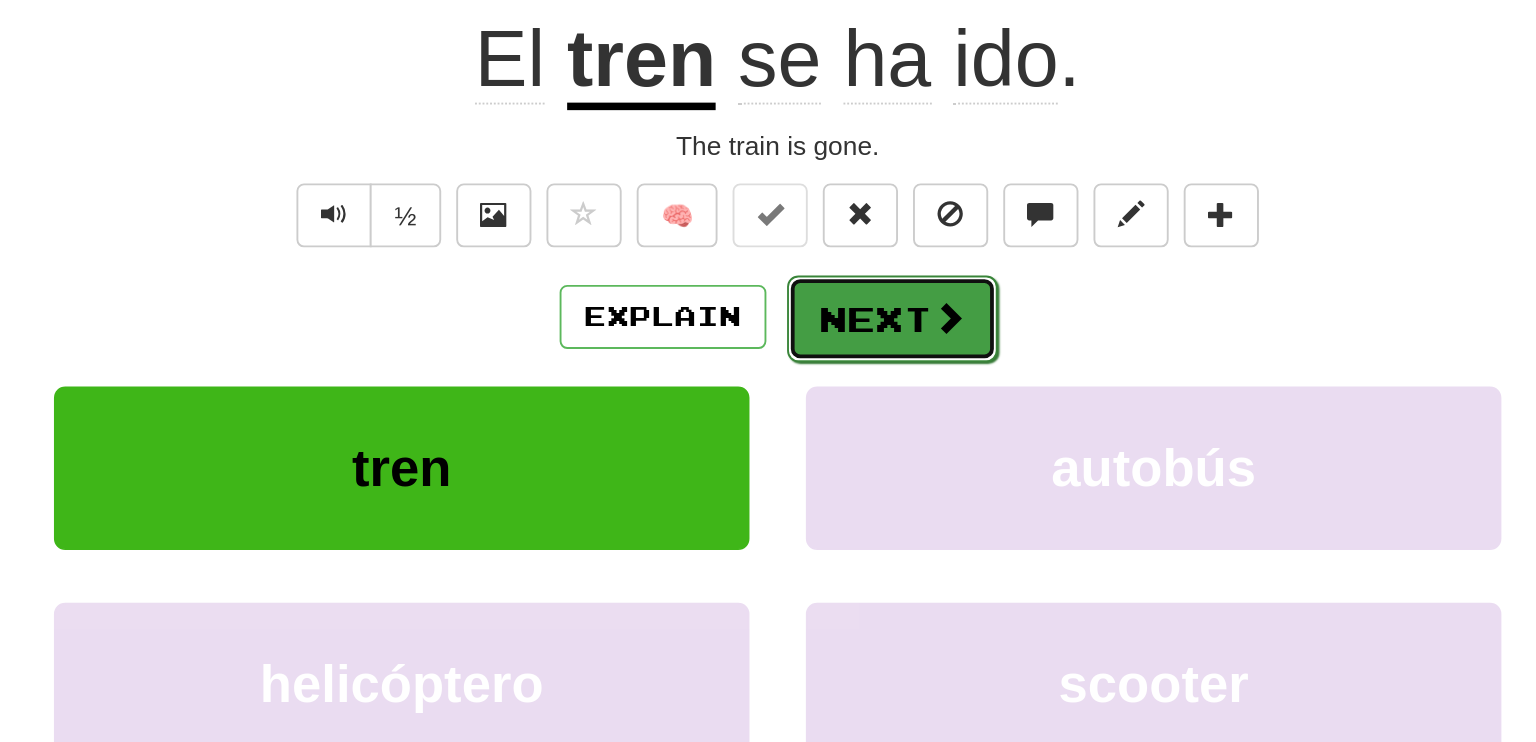 click on "Next" at bounding box center [829, 276] 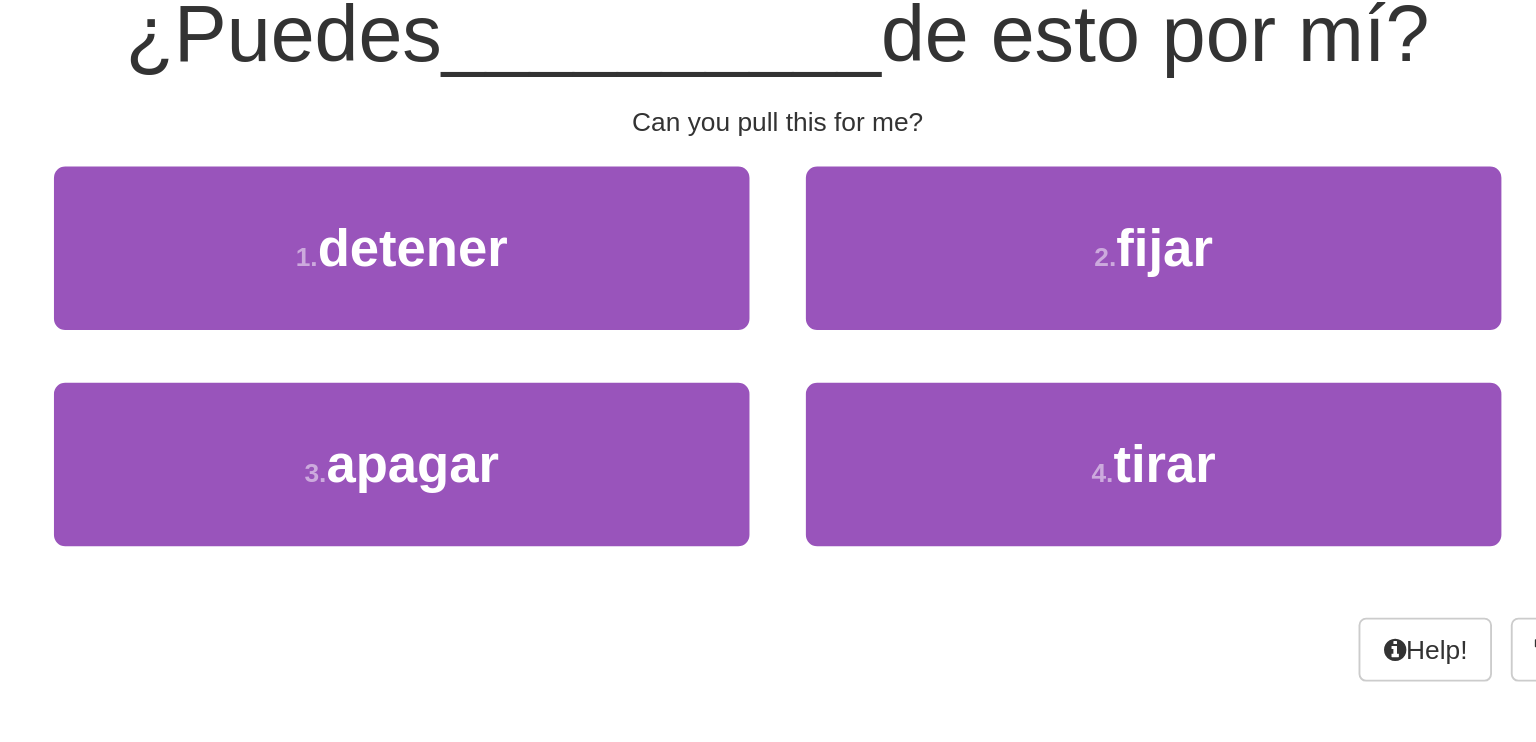 scroll, scrollTop: 87, scrollLeft: 0, axis: vertical 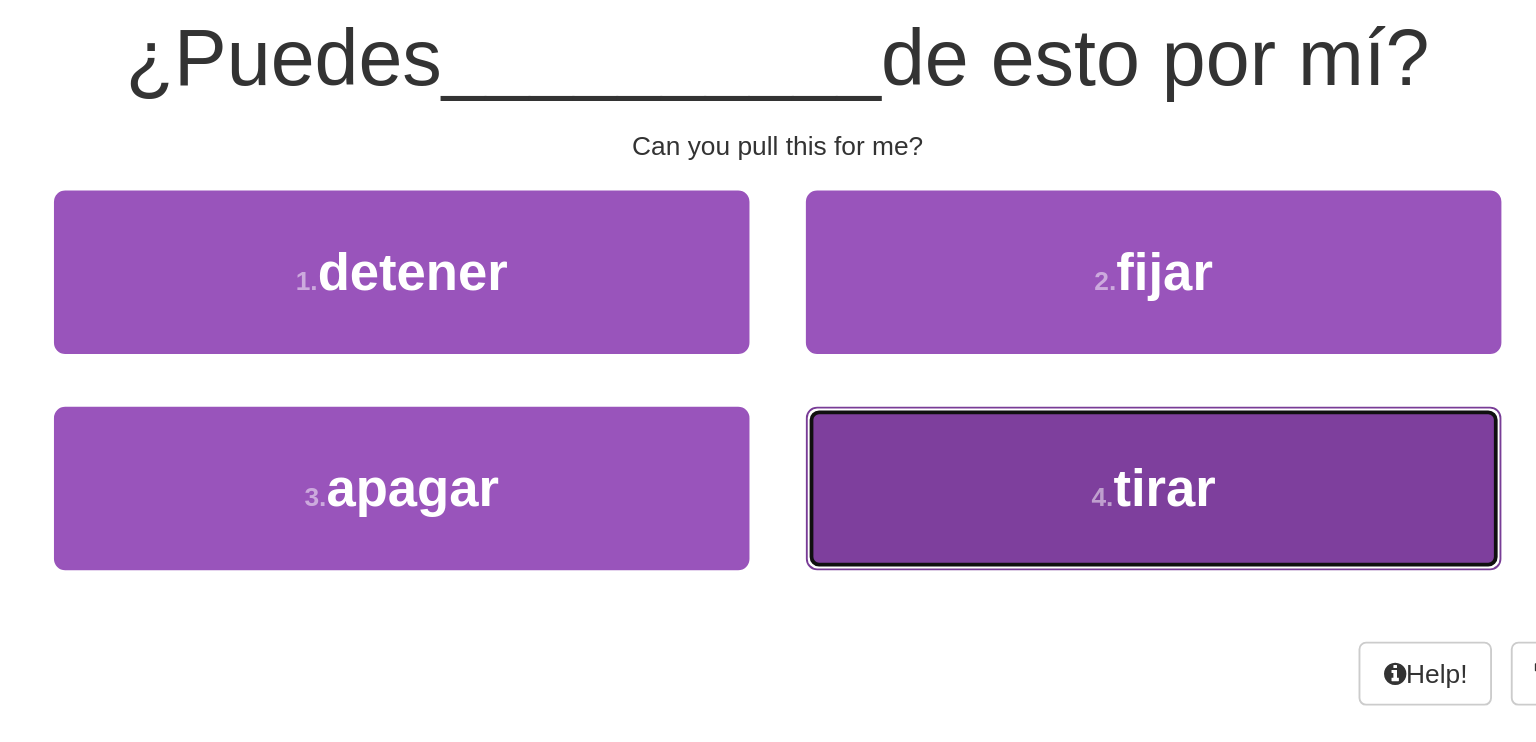 click on "tirar" at bounding box center [974, 366] 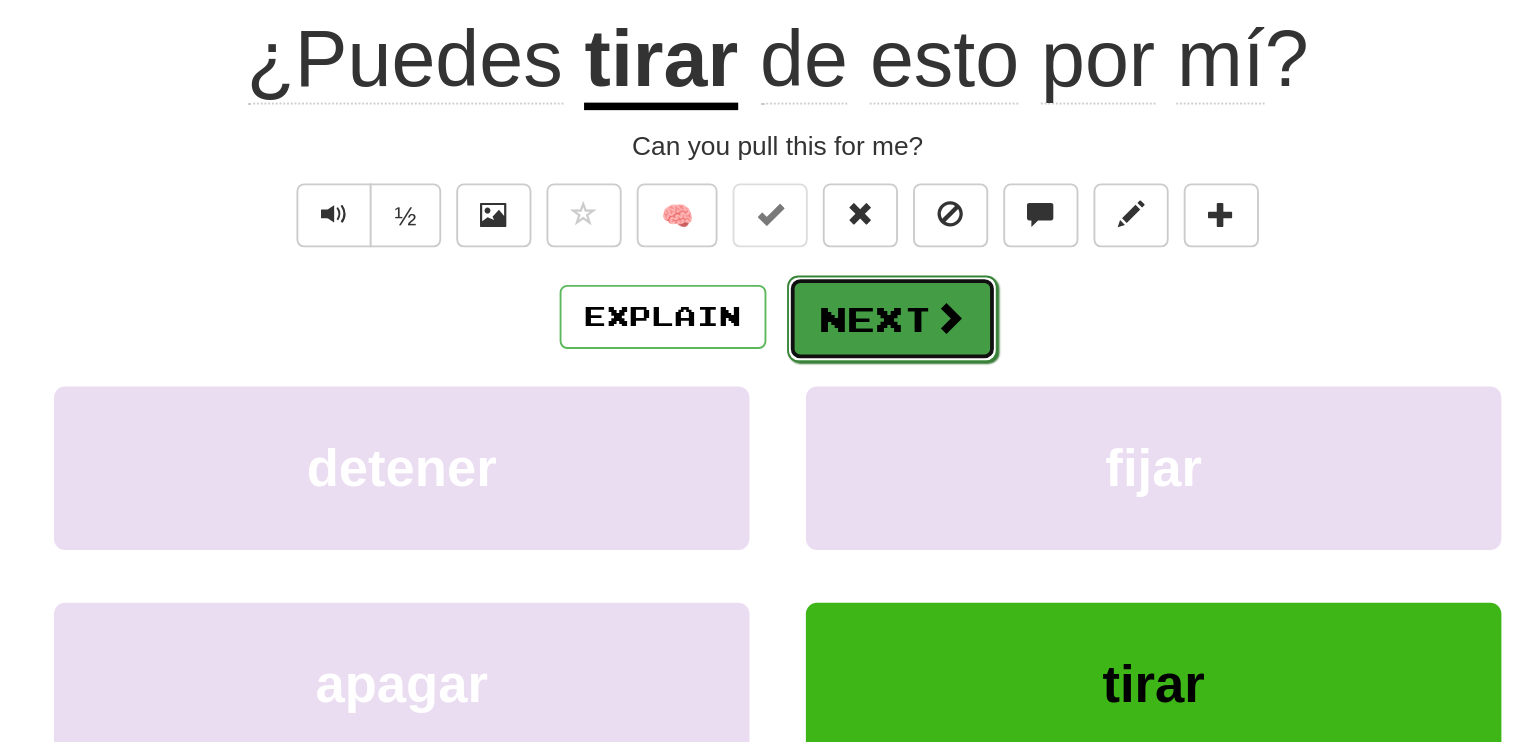 click on "Next" at bounding box center [829, 276] 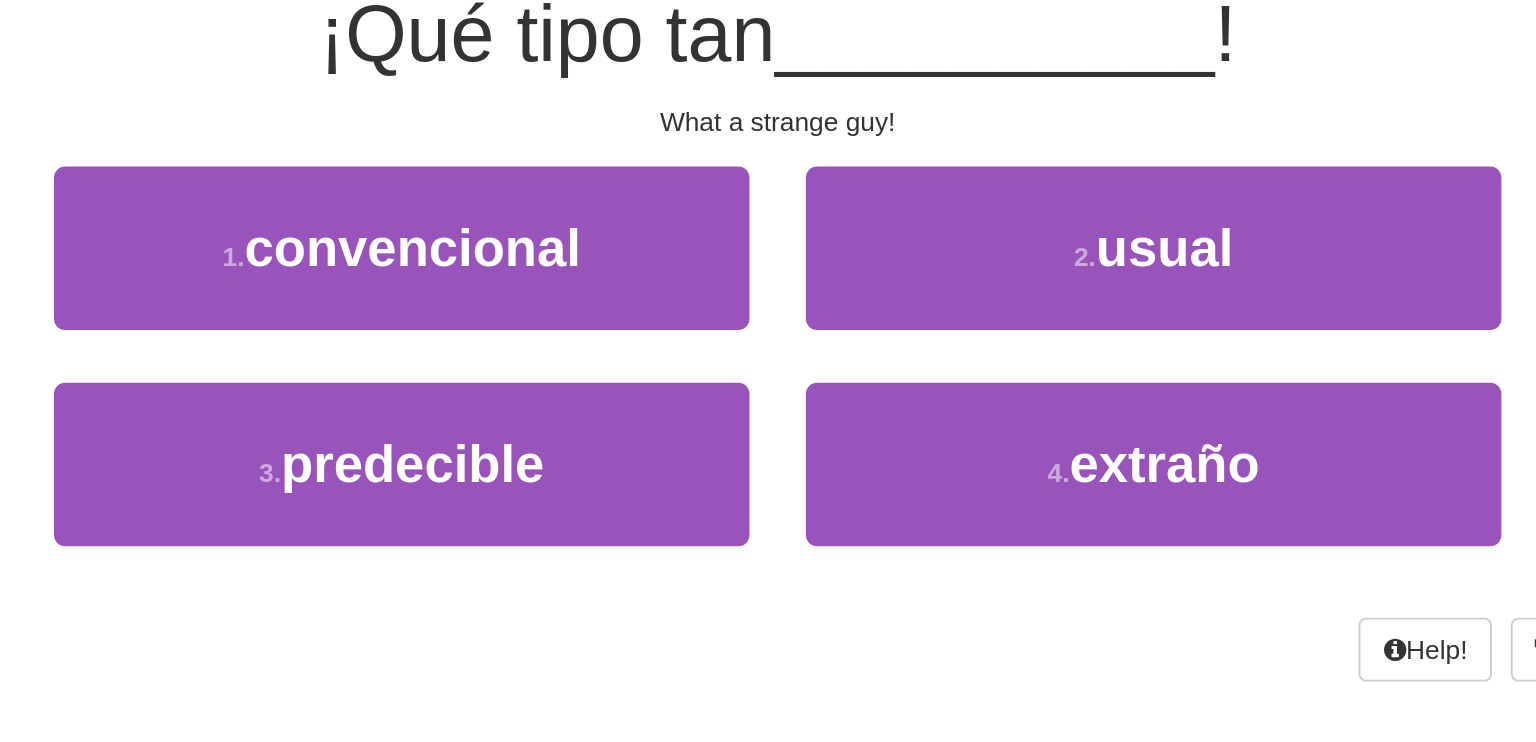 scroll, scrollTop: 87, scrollLeft: 0, axis: vertical 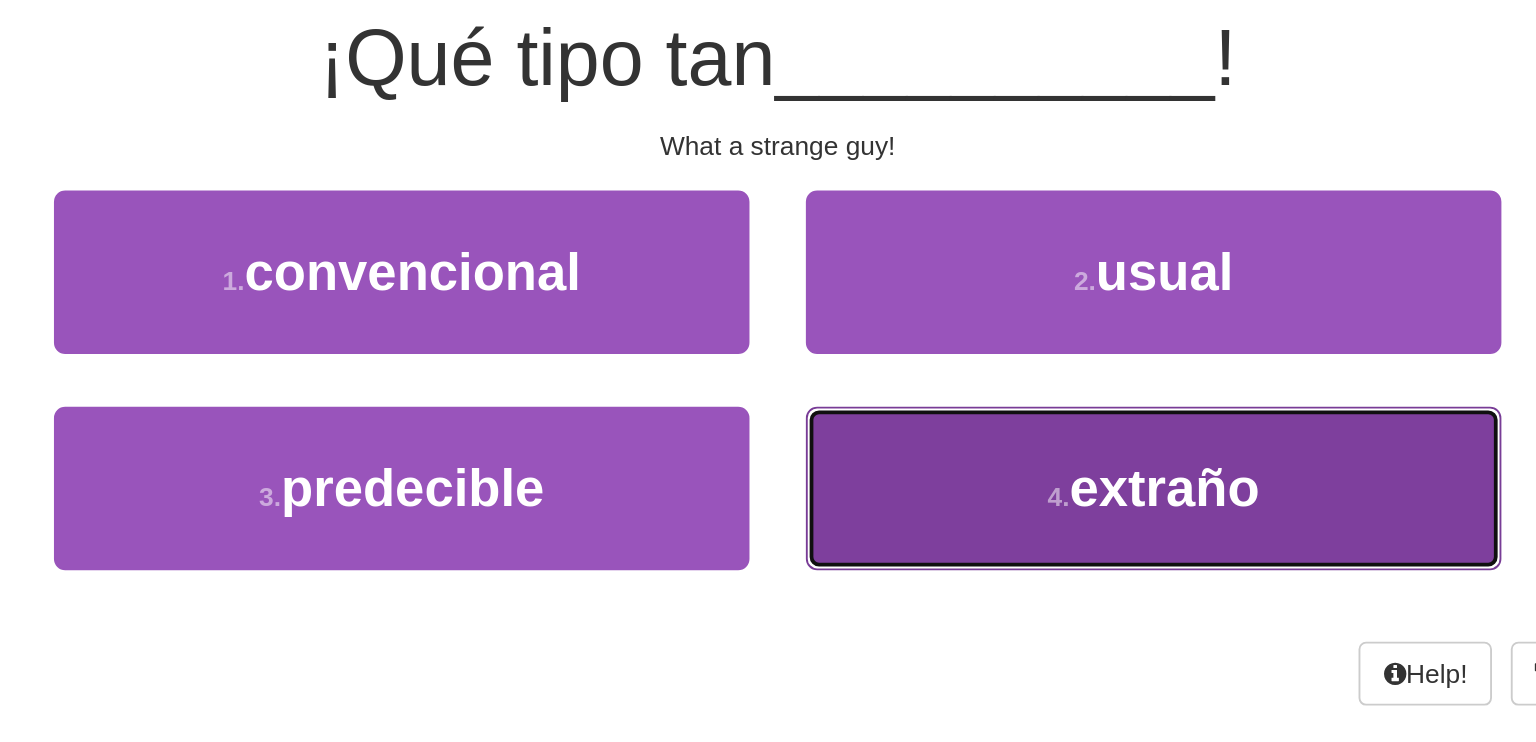 click on "4 .  extraño" at bounding box center [968, 366] 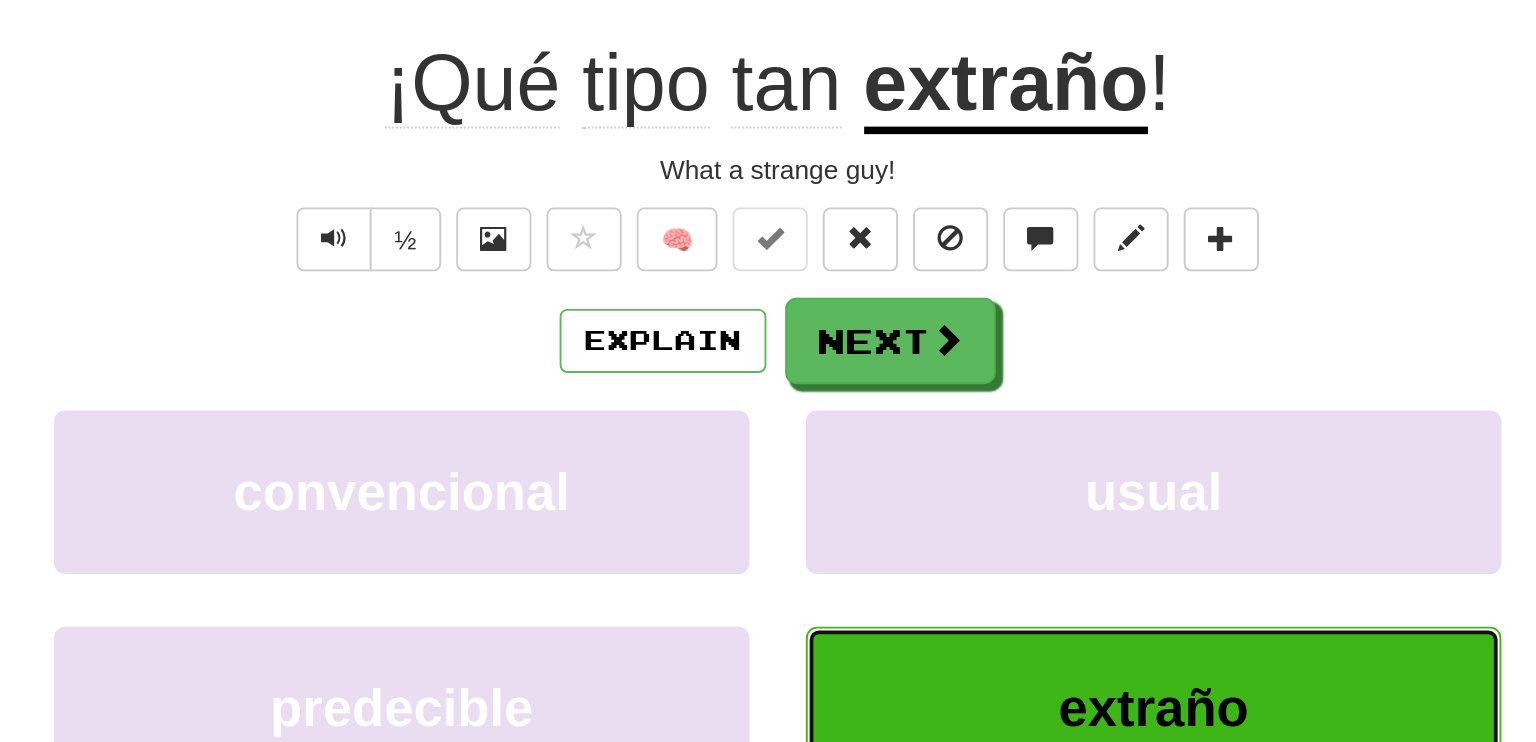 scroll, scrollTop: 100, scrollLeft: 0, axis: vertical 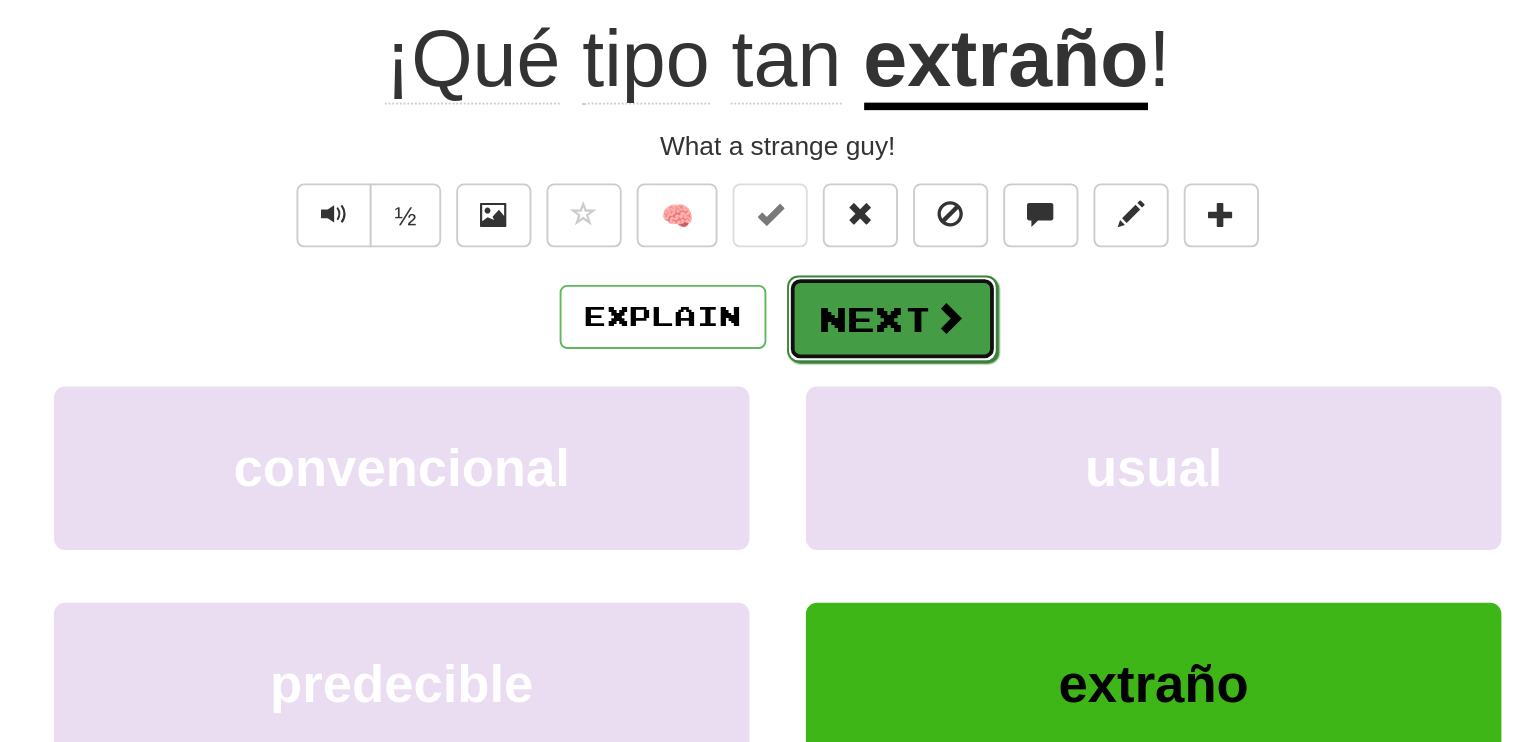 click on "Next" at bounding box center (829, 276) 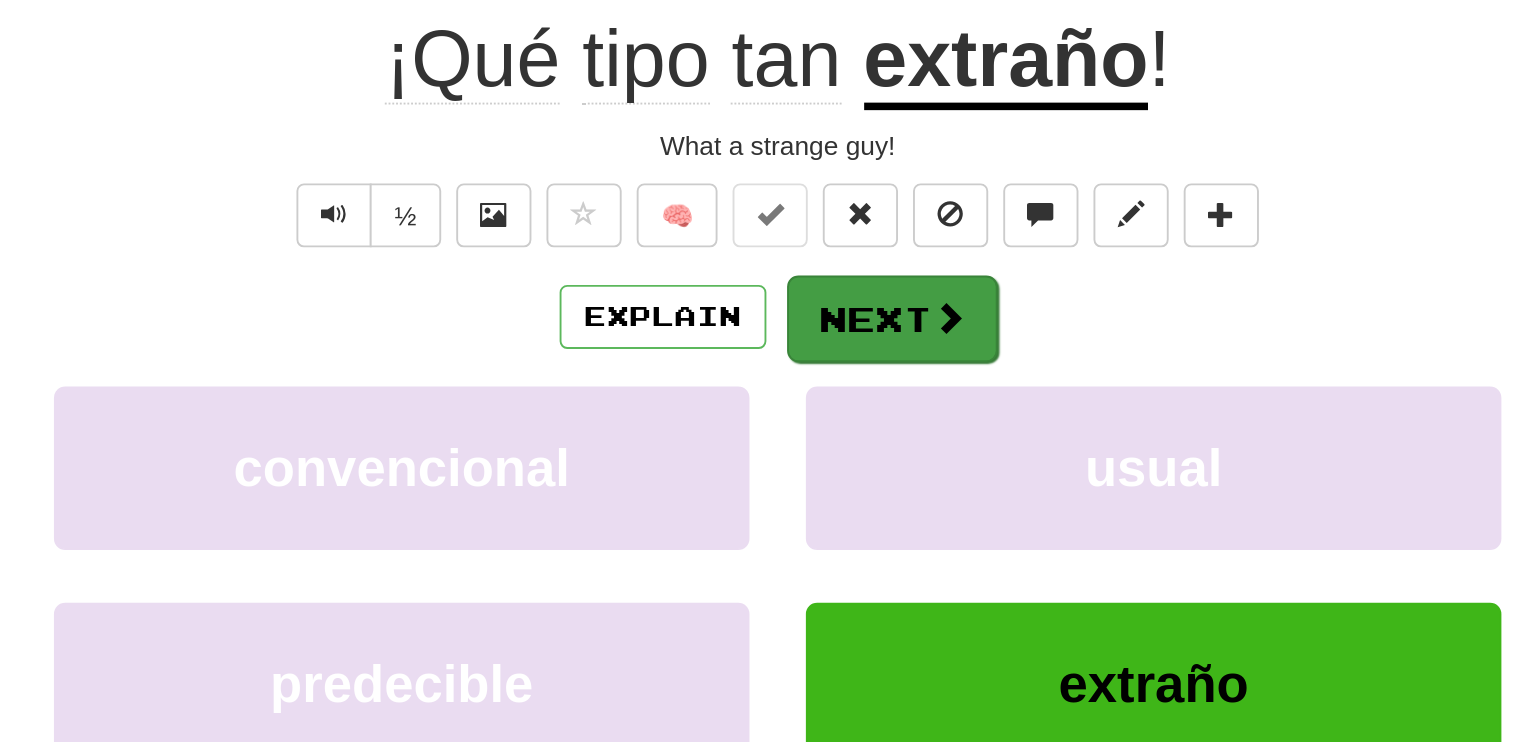 scroll, scrollTop: 87, scrollLeft: 0, axis: vertical 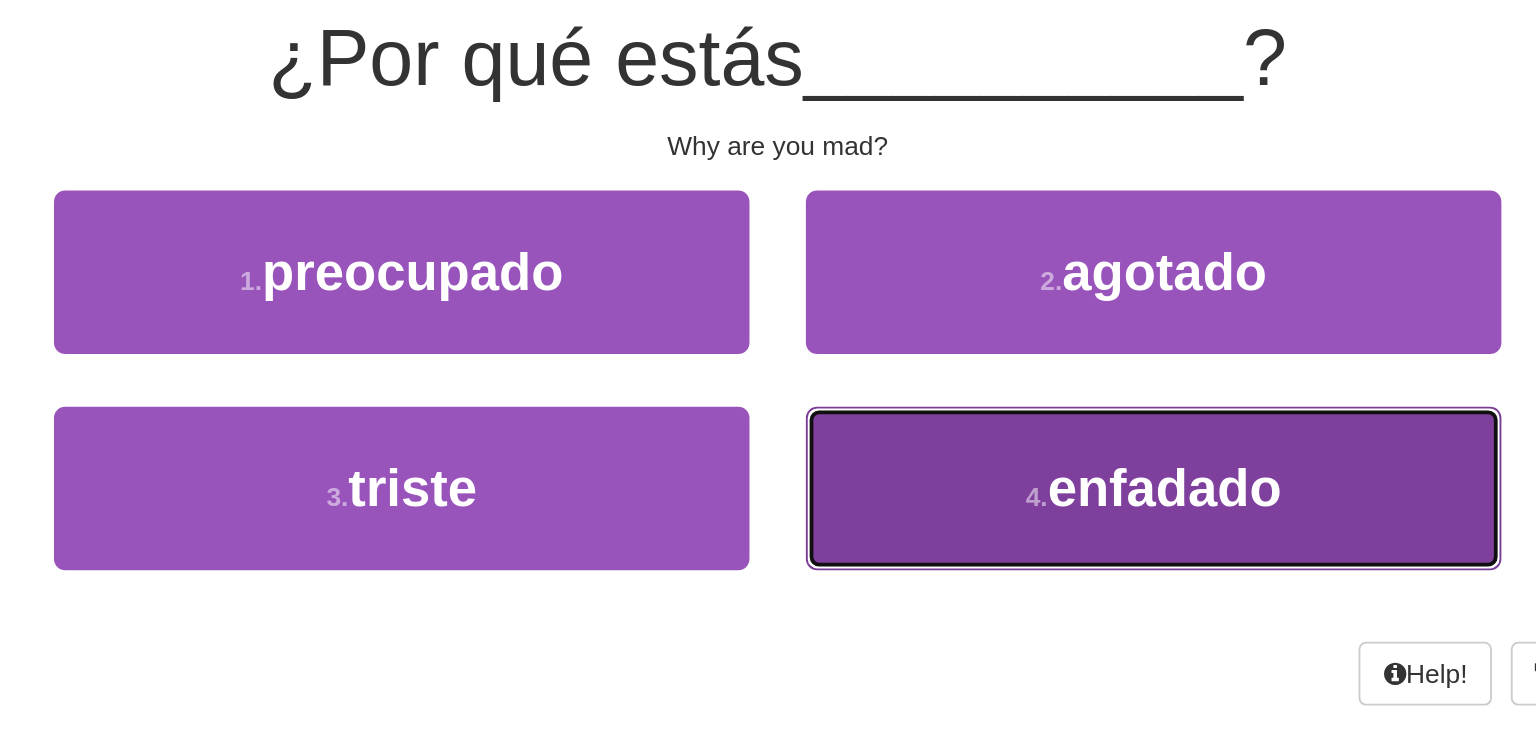 click on "4 .  enfadado" at bounding box center [968, 366] 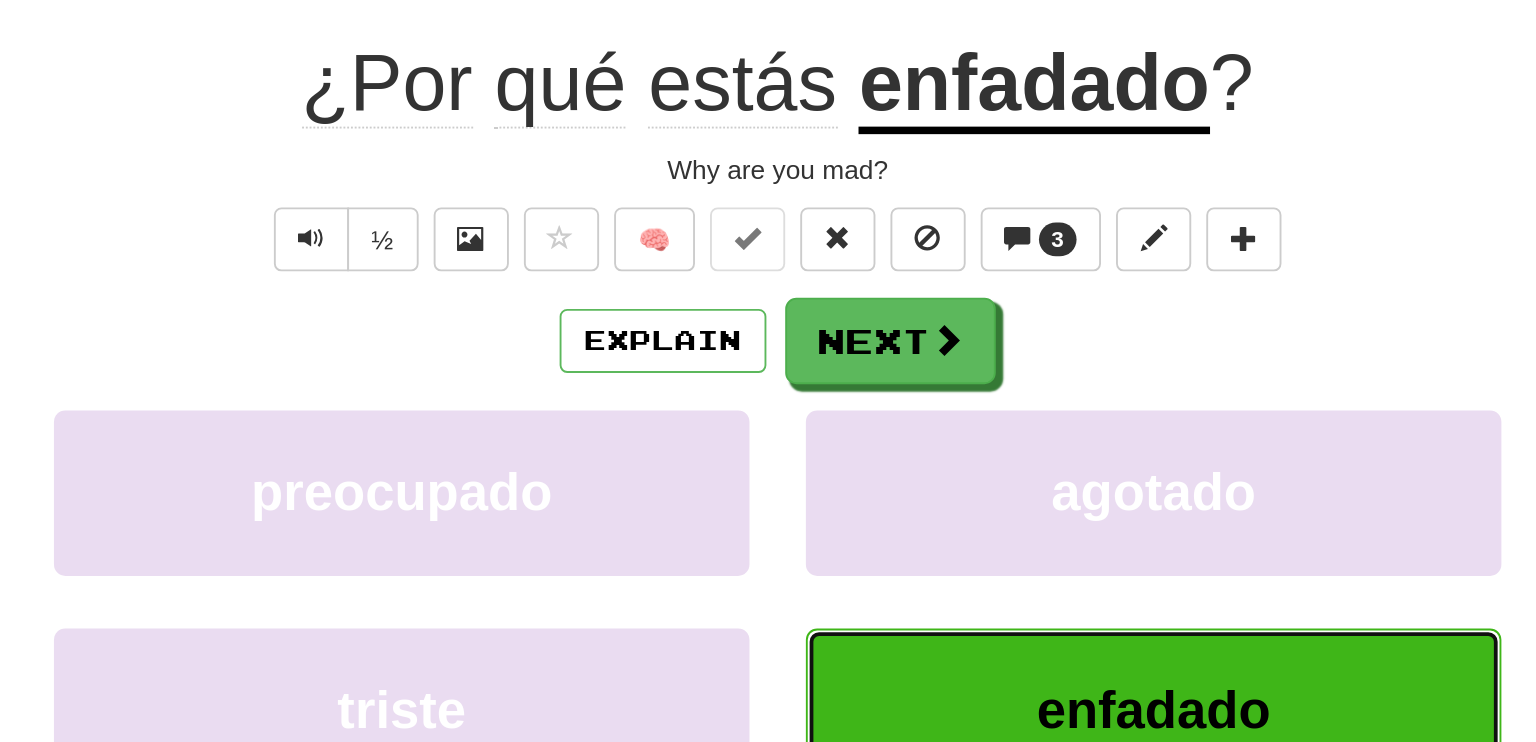 scroll, scrollTop: 100, scrollLeft: 0, axis: vertical 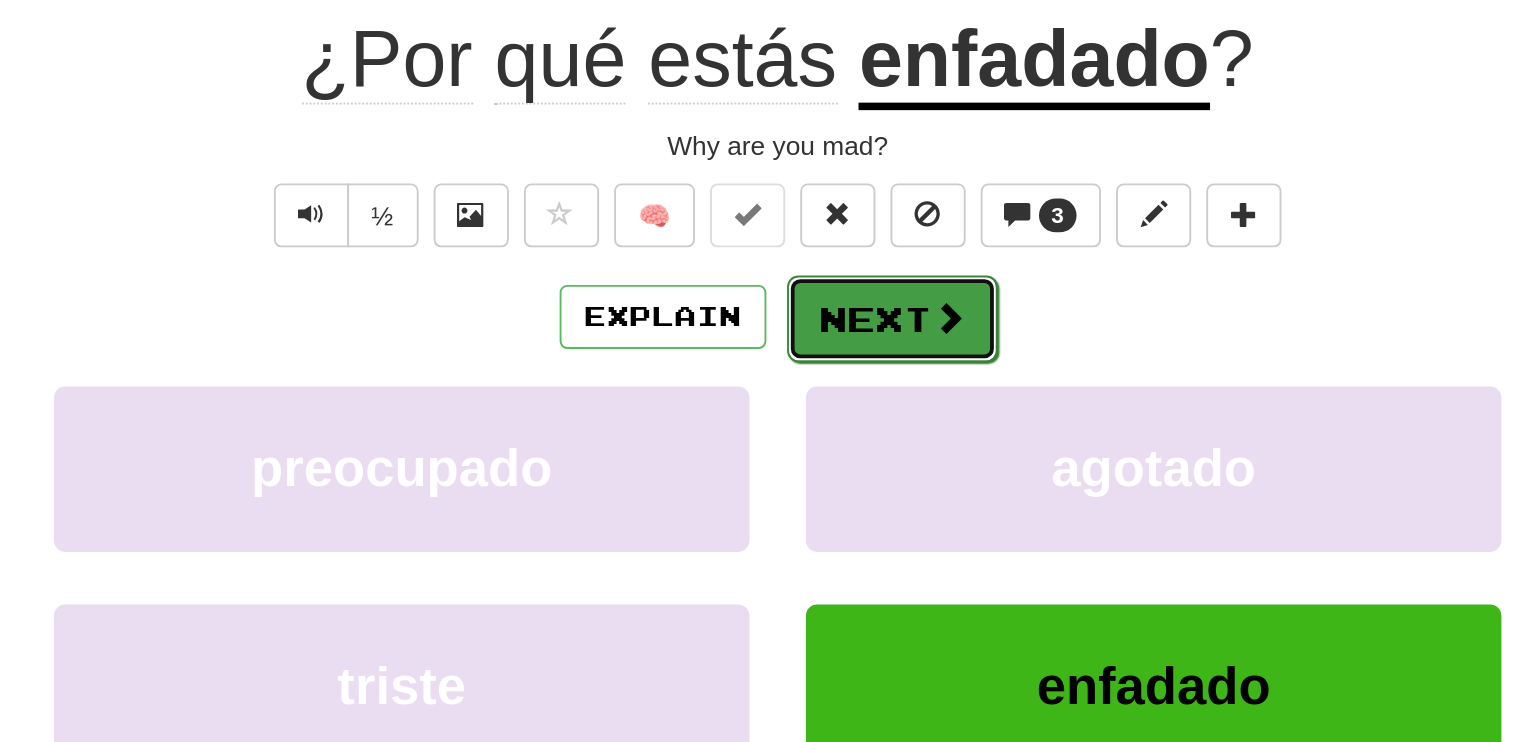 click on "Next" at bounding box center (829, 276) 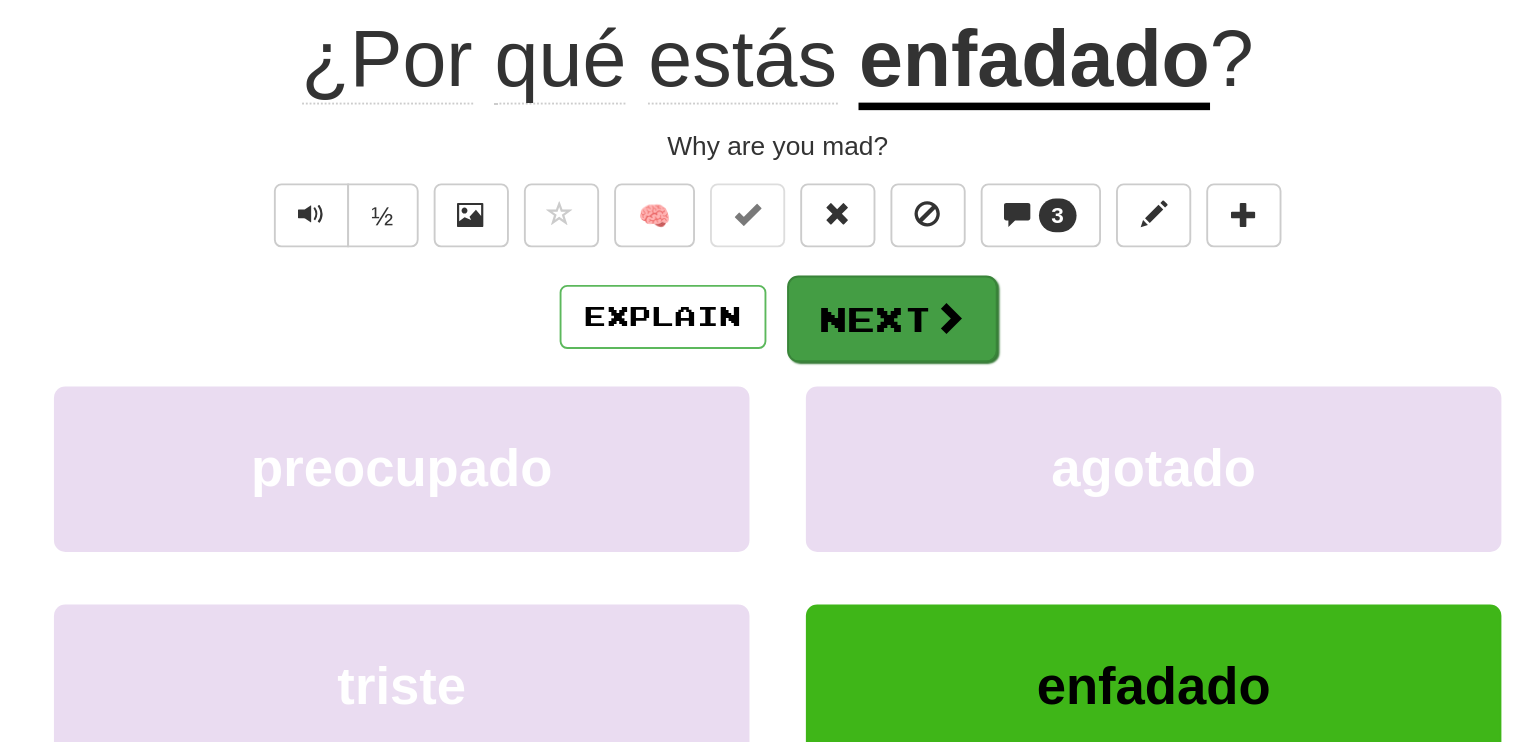 scroll, scrollTop: 87, scrollLeft: 0, axis: vertical 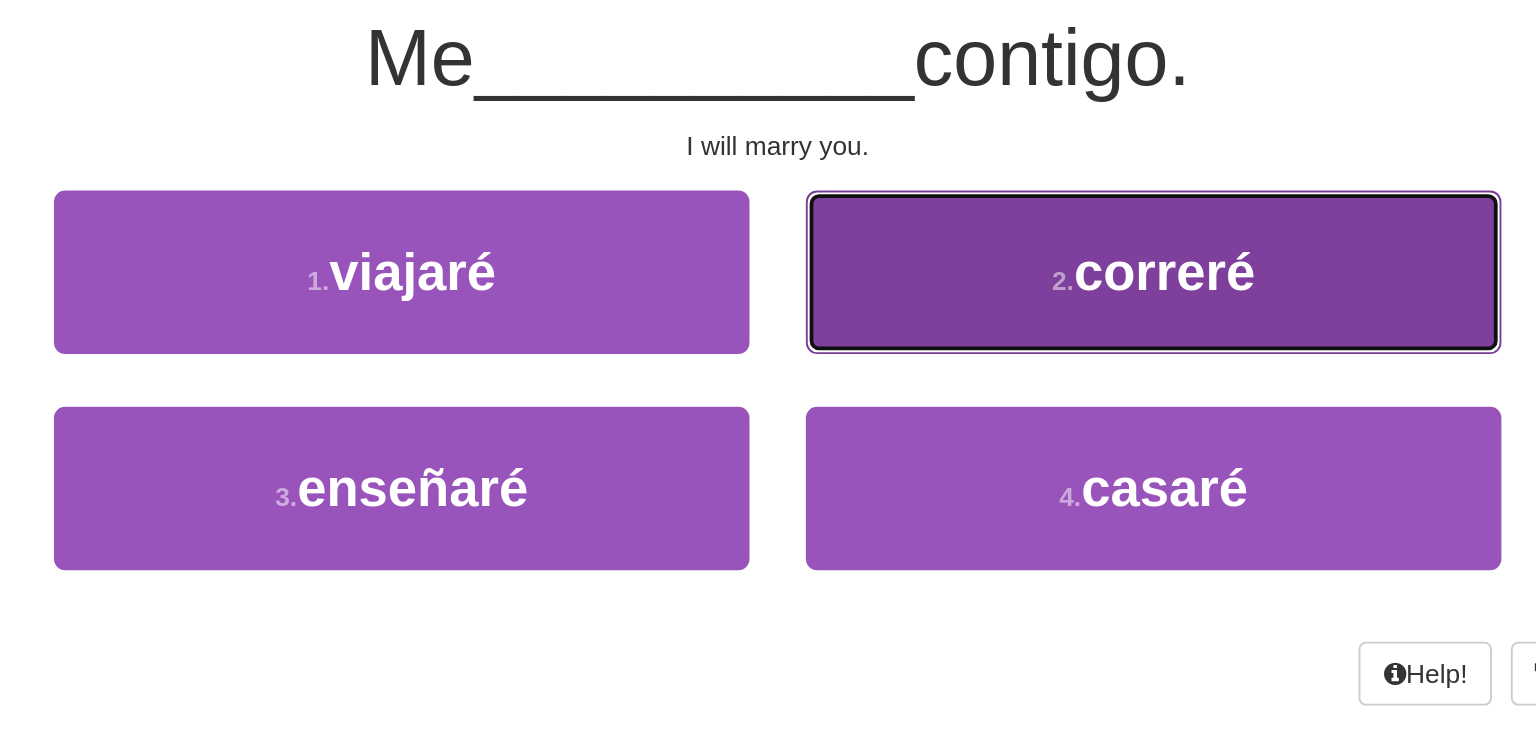 click on "2 .  correré" at bounding box center (968, 251) 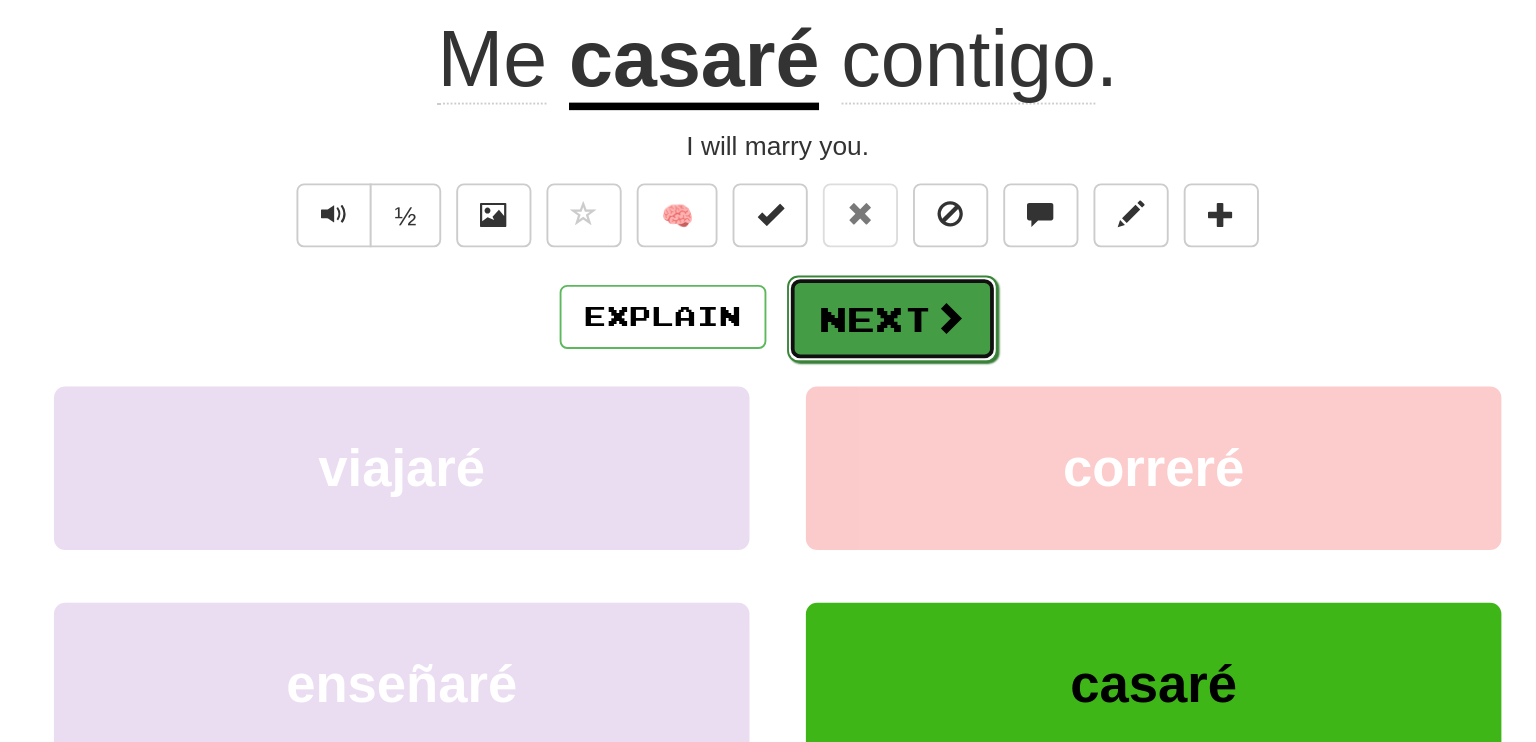 click at bounding box center [859, 275] 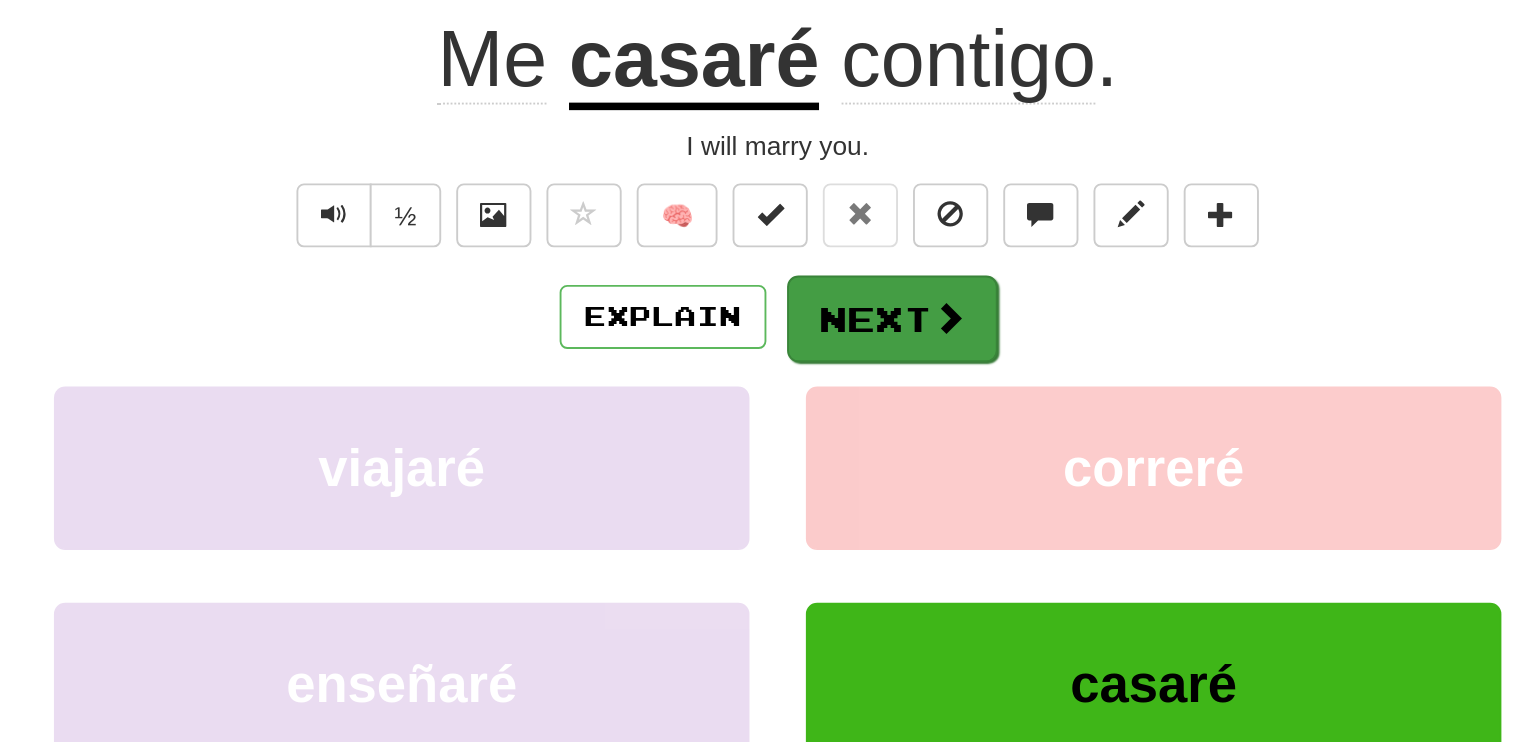 scroll, scrollTop: 87, scrollLeft: 0, axis: vertical 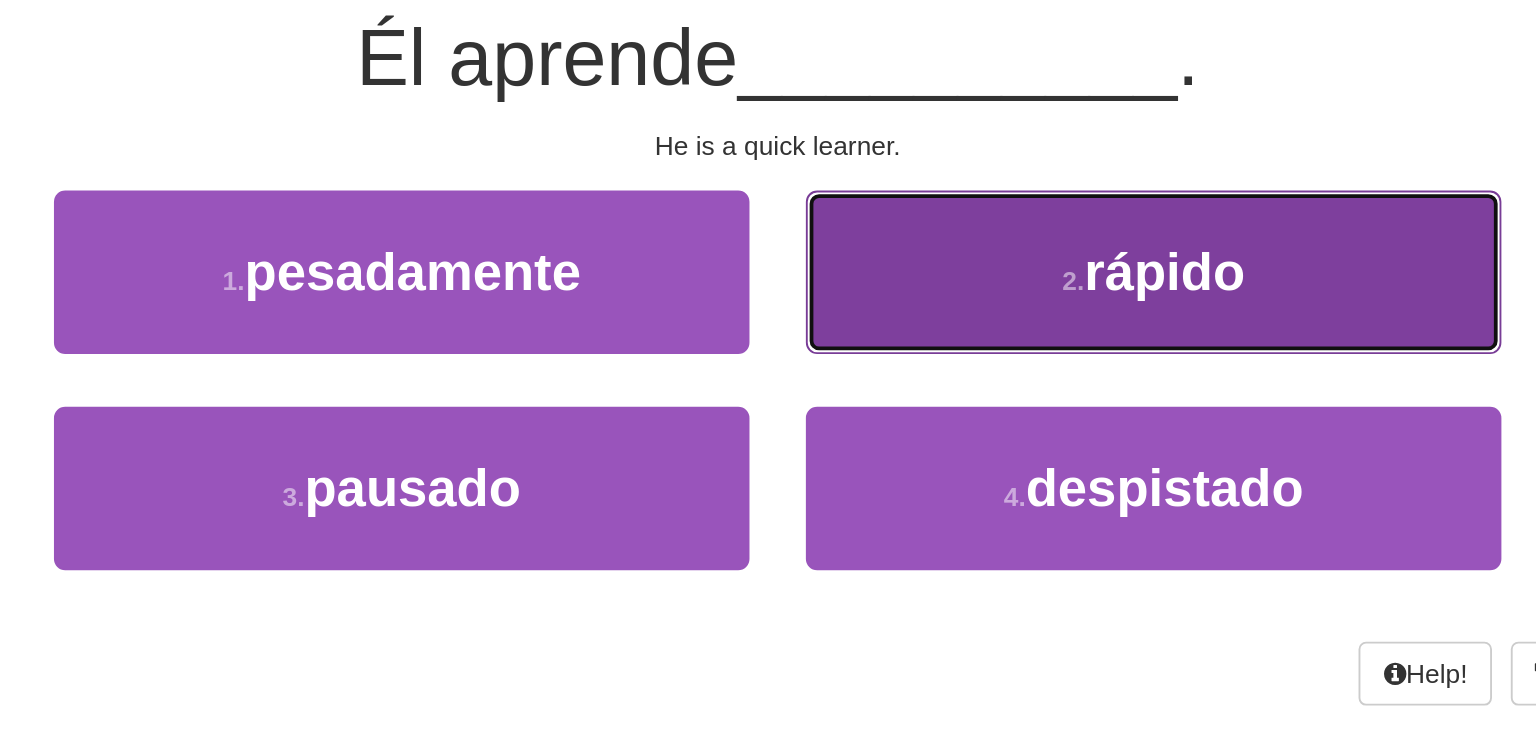 click on "rápido" at bounding box center (974, 251) 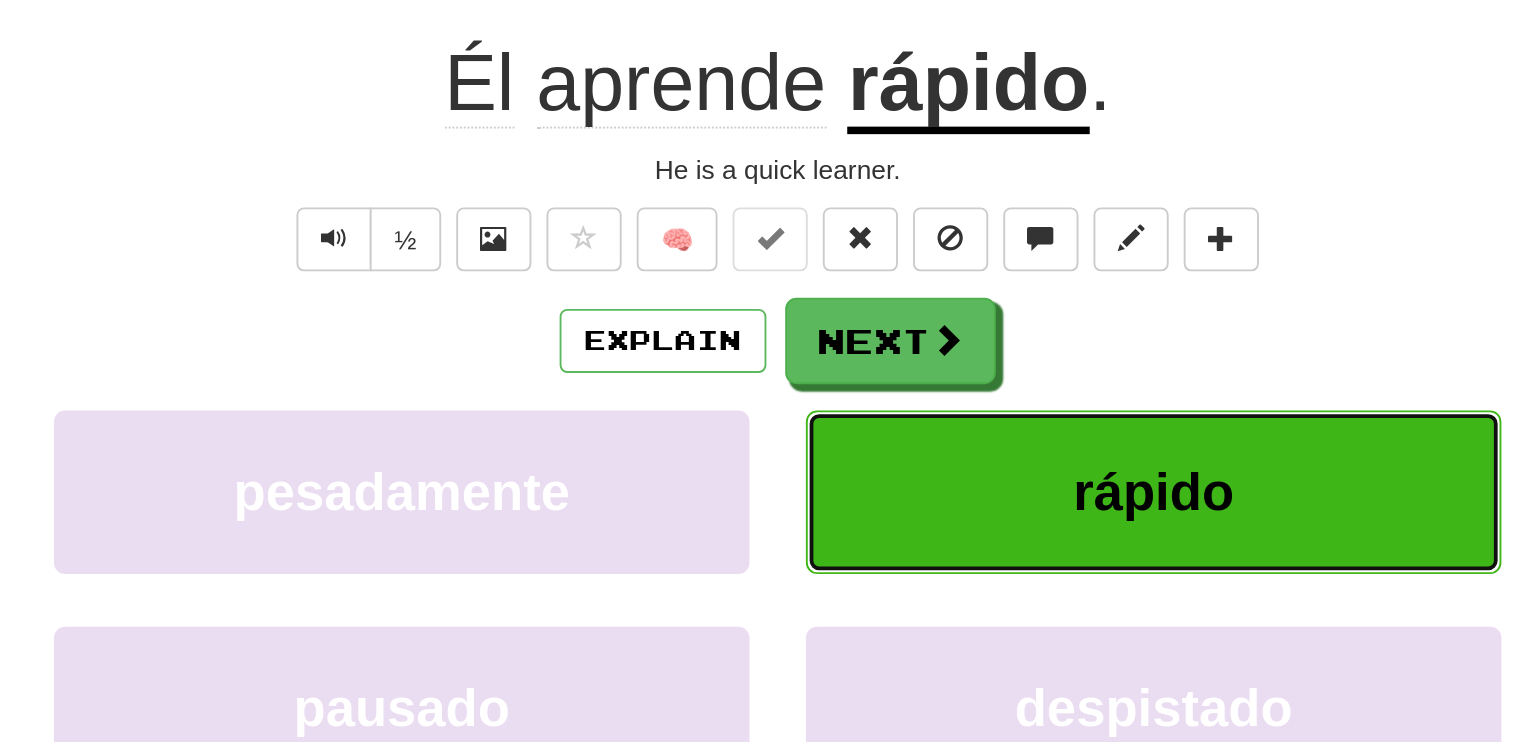 scroll, scrollTop: 100, scrollLeft: 0, axis: vertical 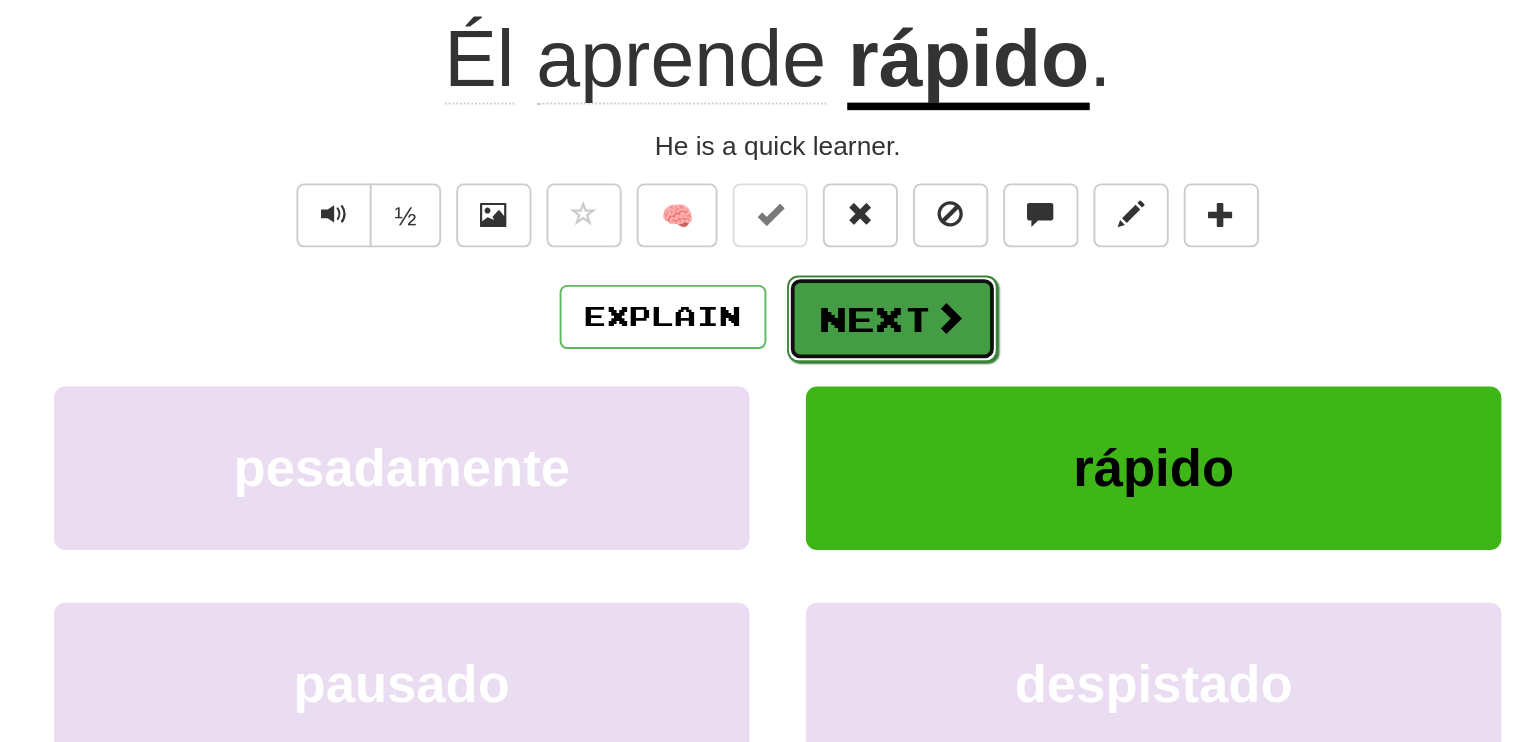 click on "Next" at bounding box center (829, 276) 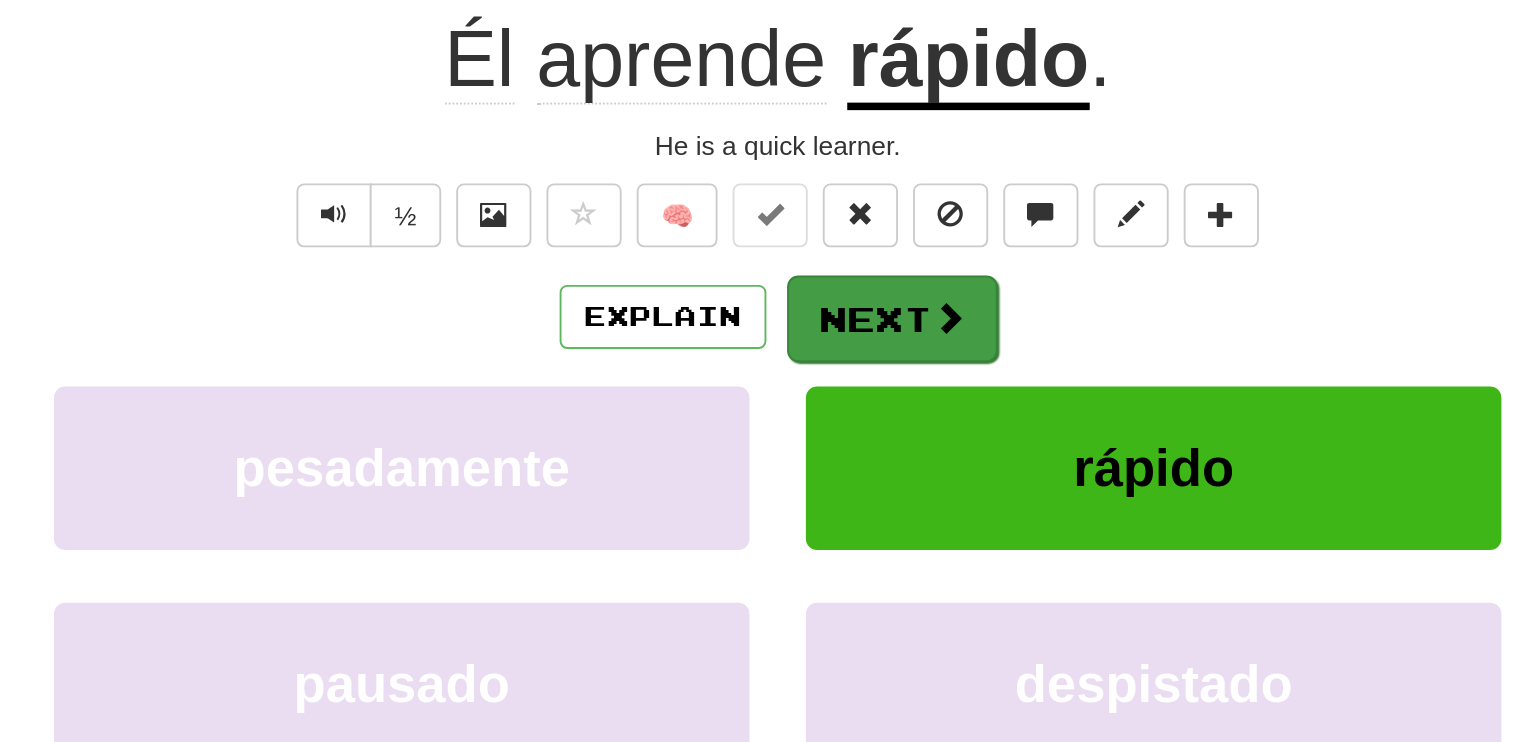 scroll, scrollTop: 87, scrollLeft: 0, axis: vertical 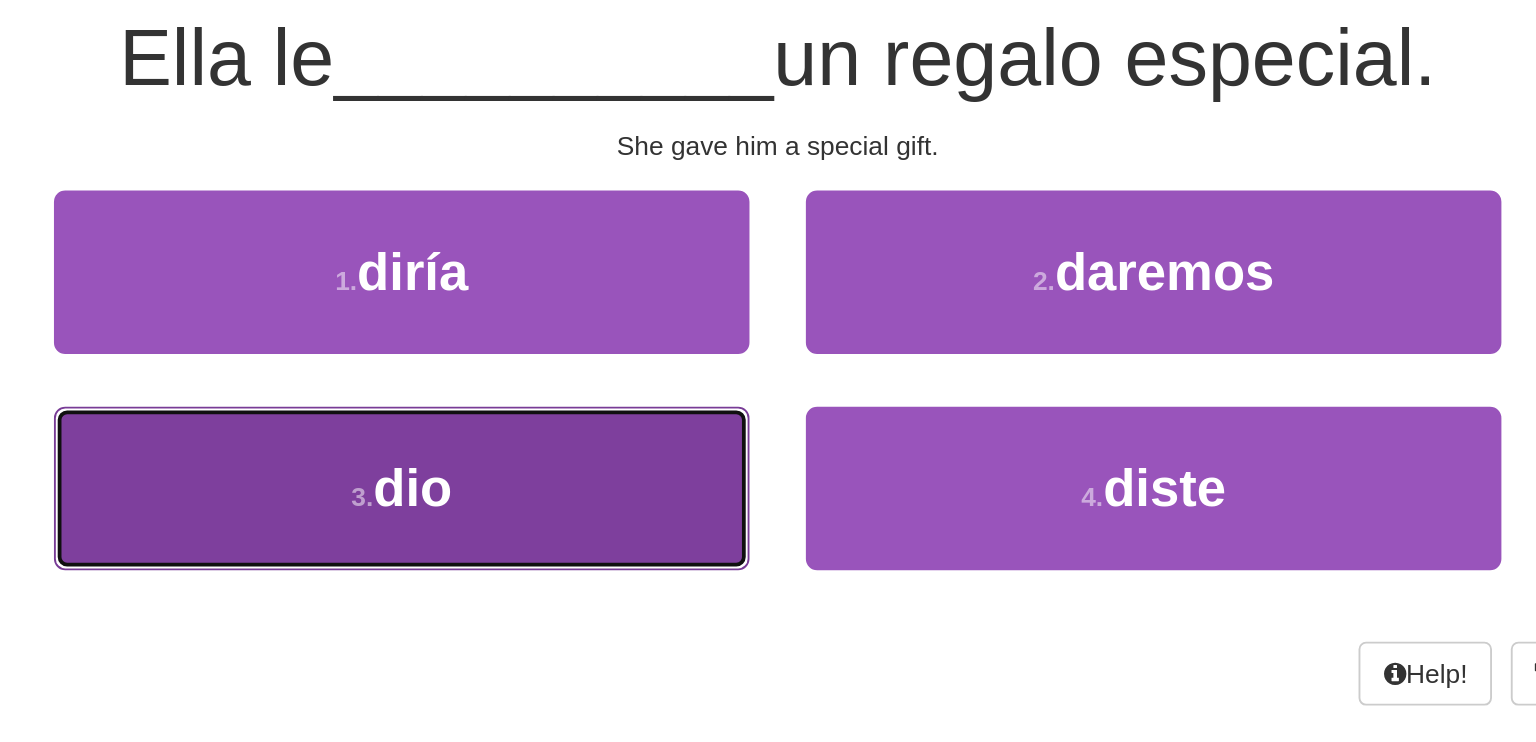click on "3 .  dio" at bounding box center (568, 366) 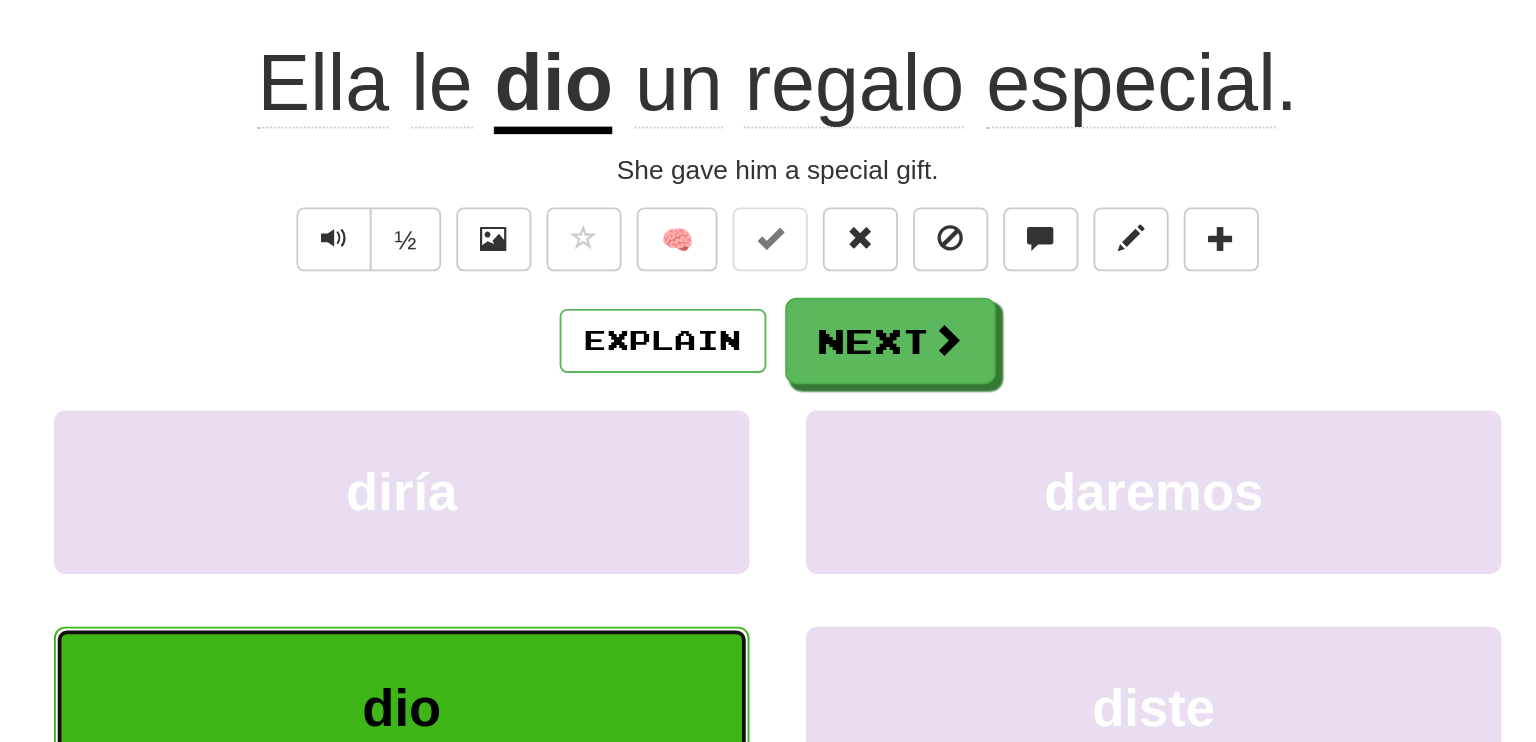 scroll, scrollTop: 100, scrollLeft: 0, axis: vertical 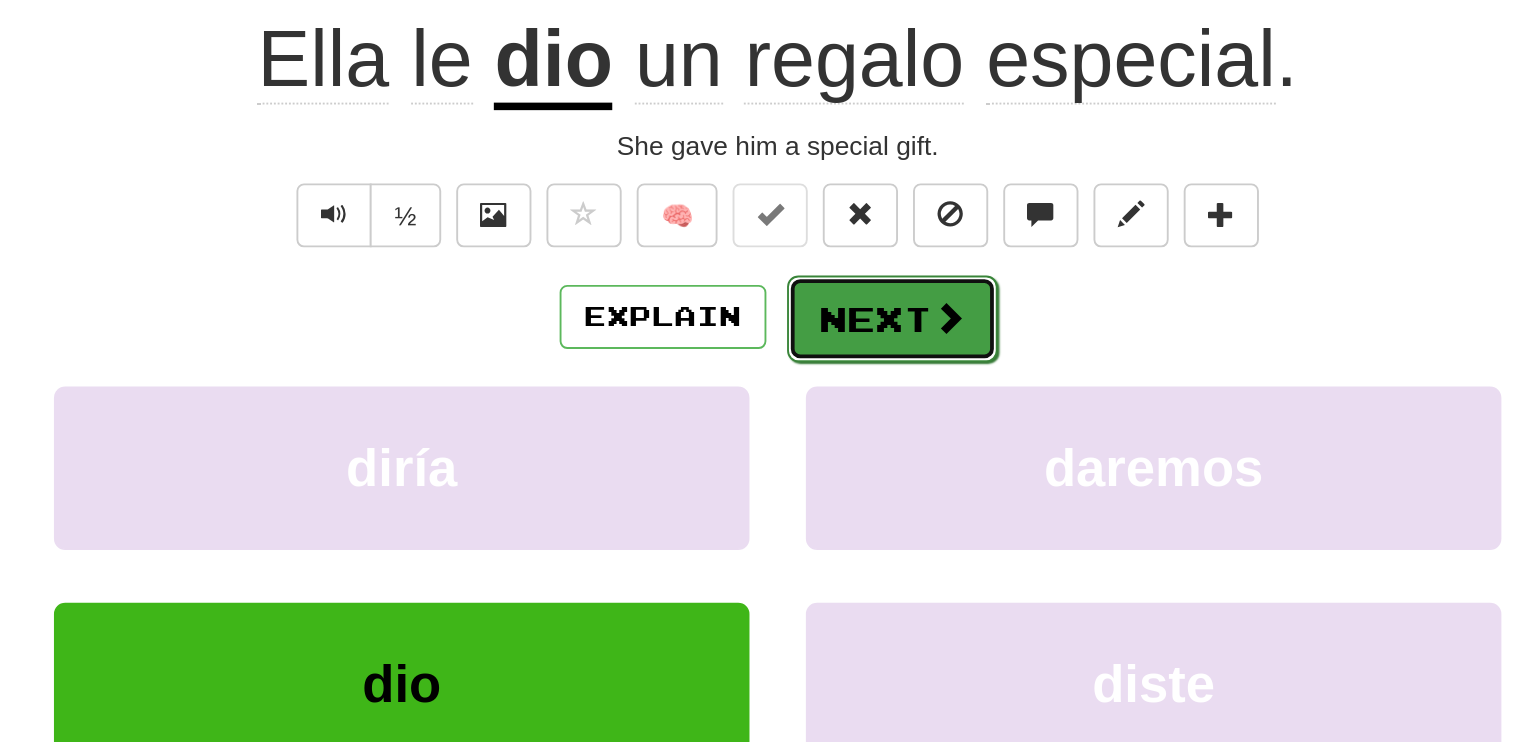 click on "Next" at bounding box center [829, 276] 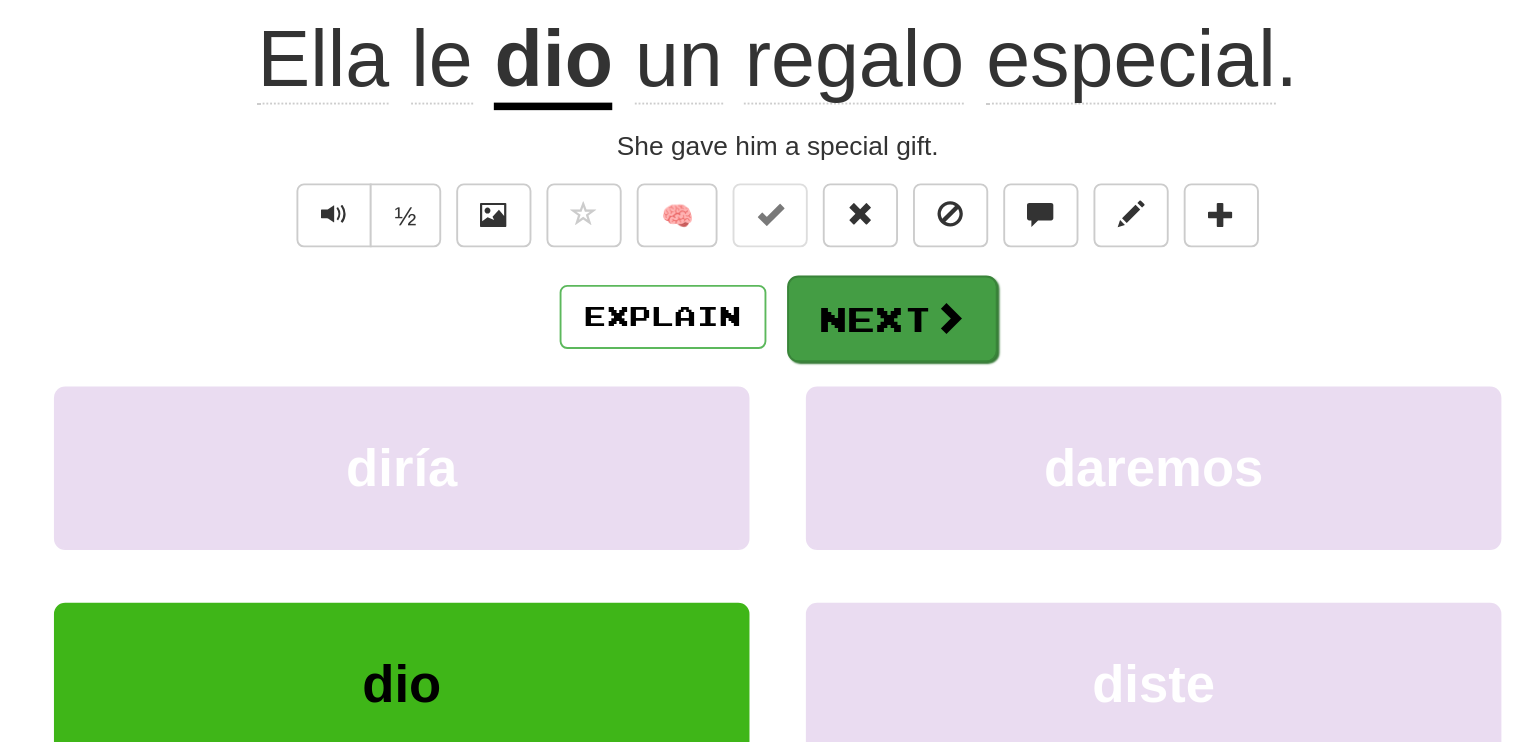 scroll, scrollTop: 87, scrollLeft: 0, axis: vertical 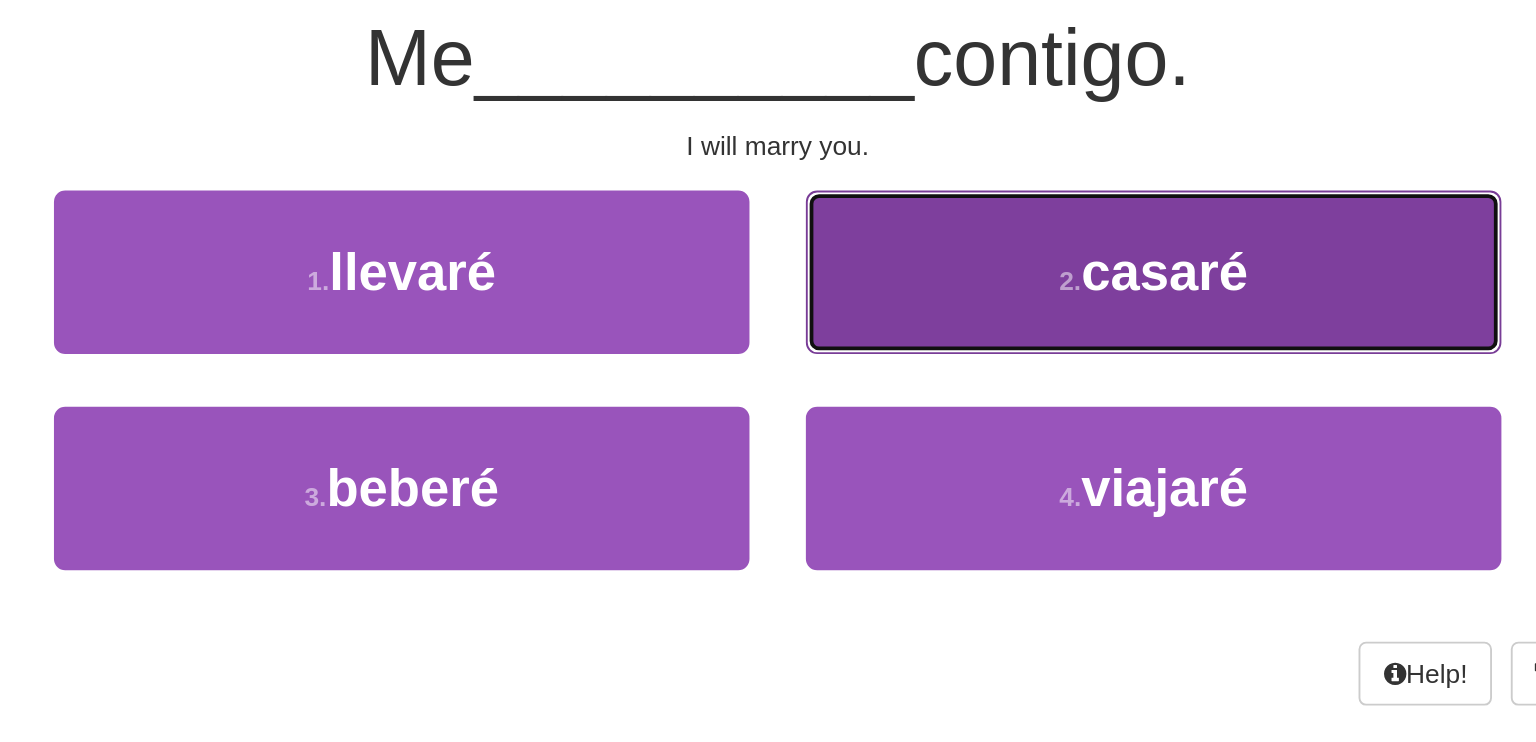 click on "casaré" at bounding box center [973, 251] 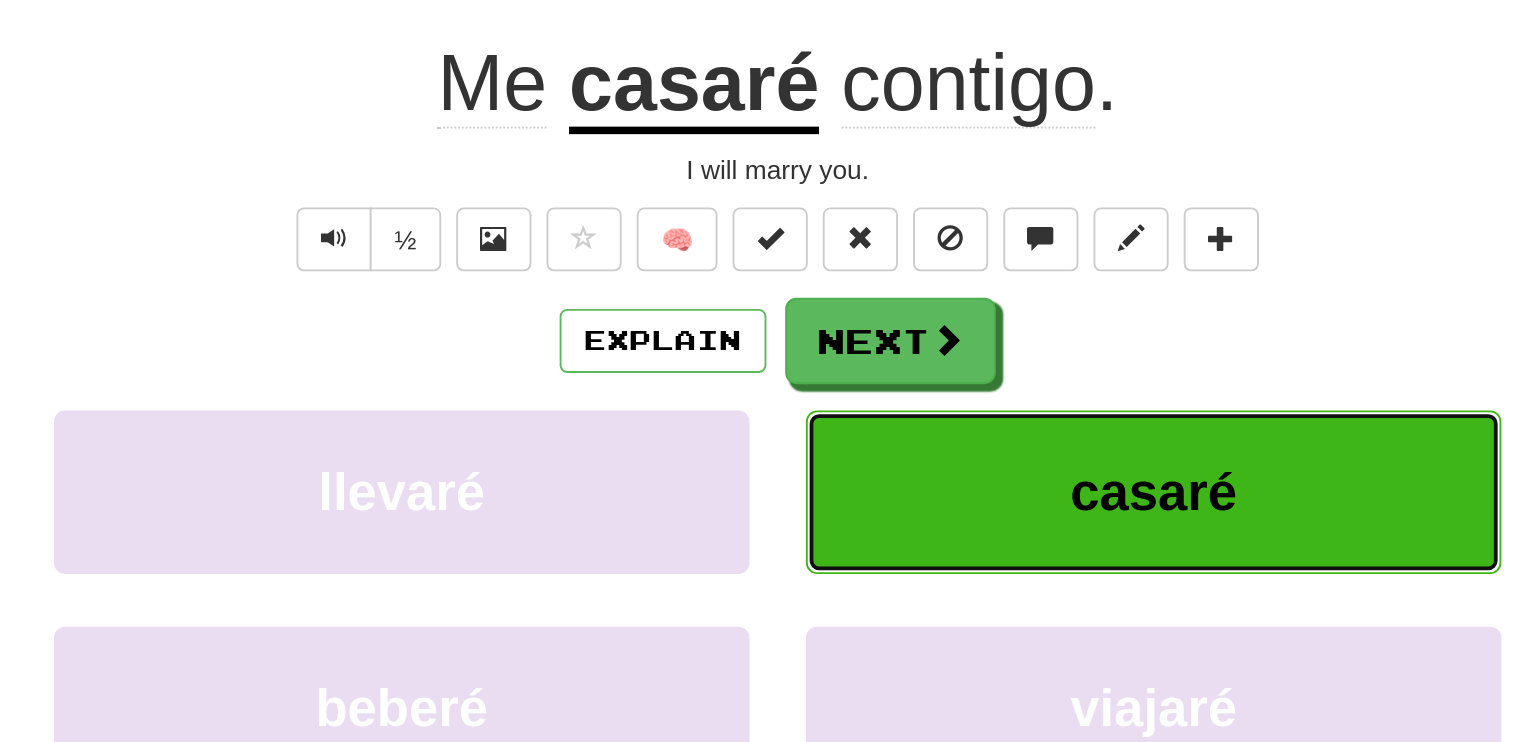 scroll, scrollTop: 100, scrollLeft: 0, axis: vertical 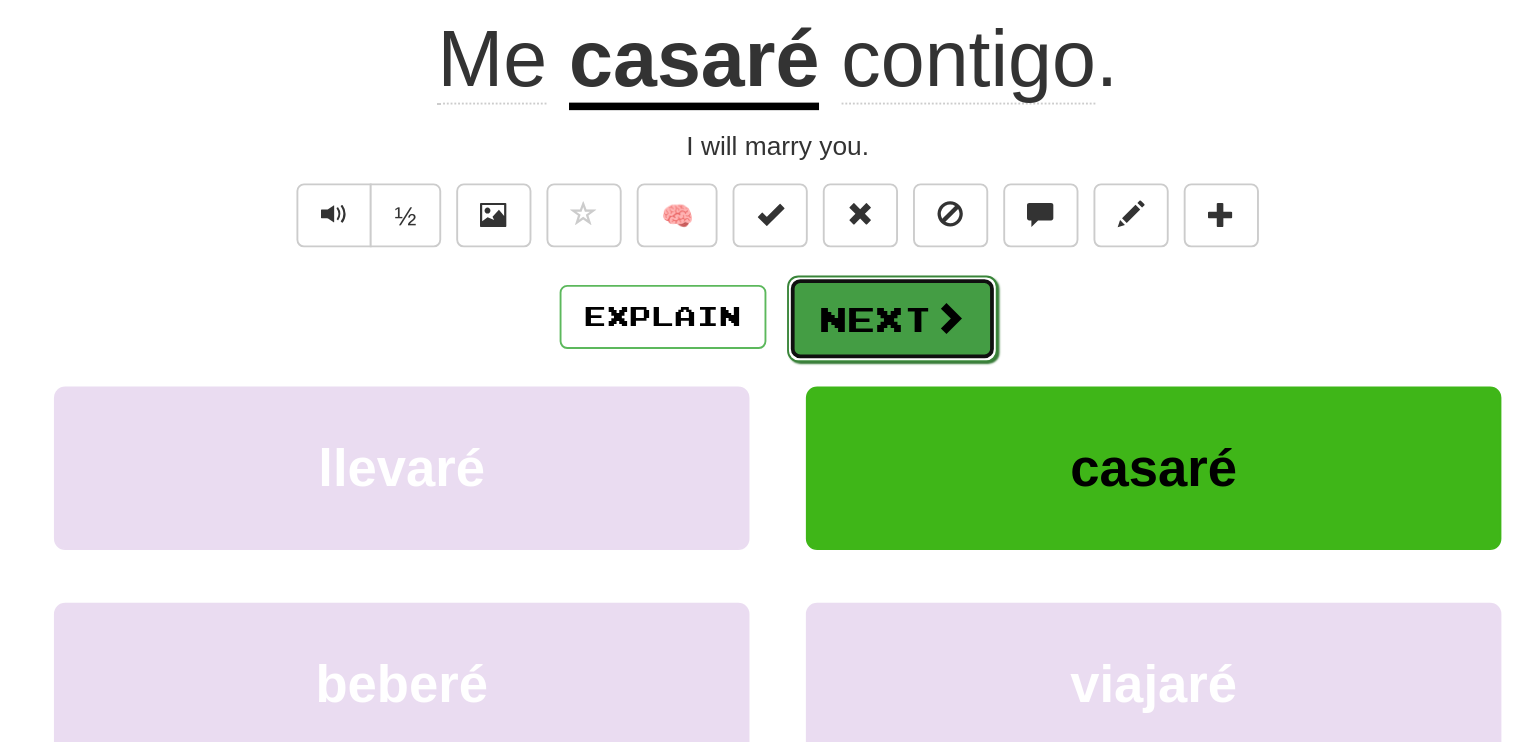 click on "Next" at bounding box center (829, 276) 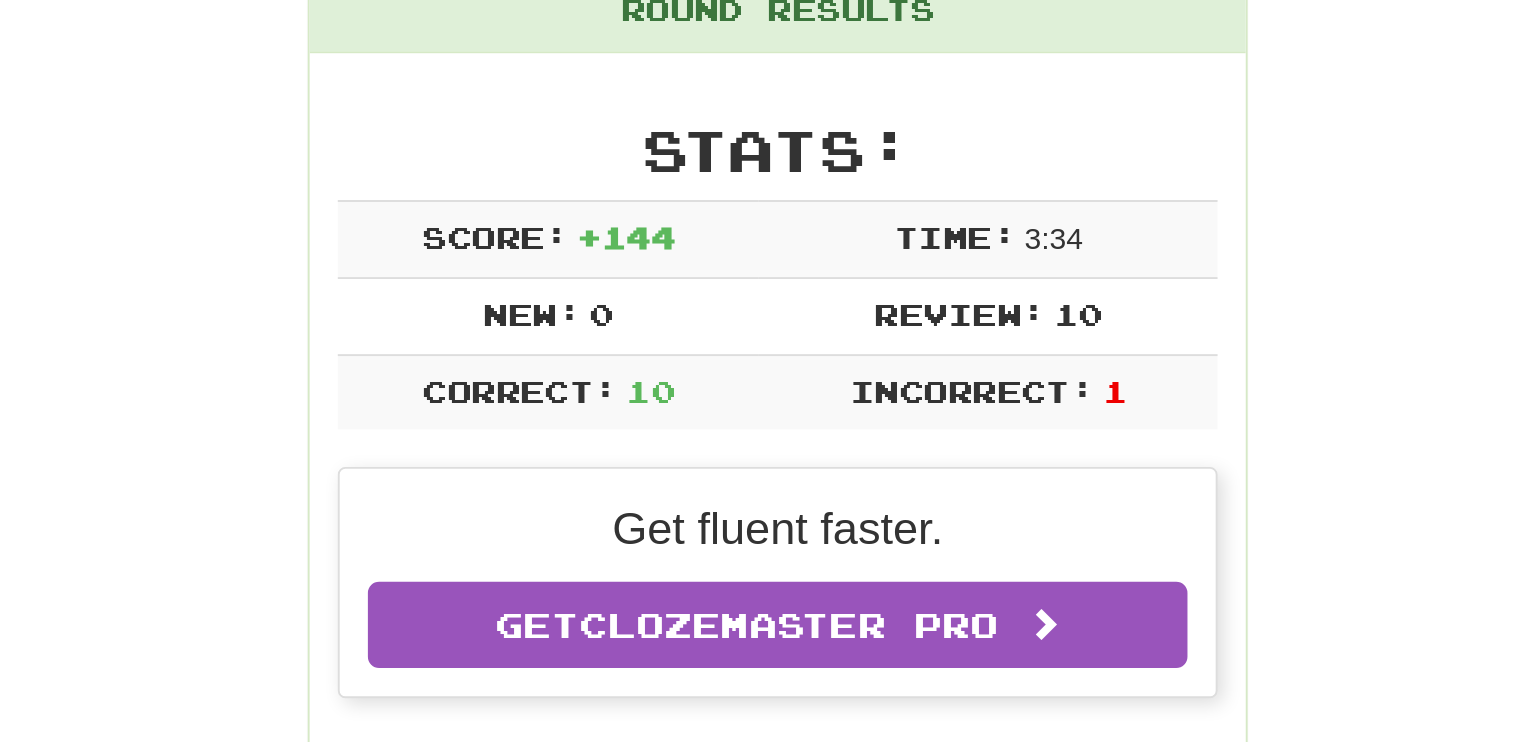 scroll, scrollTop: 187, scrollLeft: 0, axis: vertical 